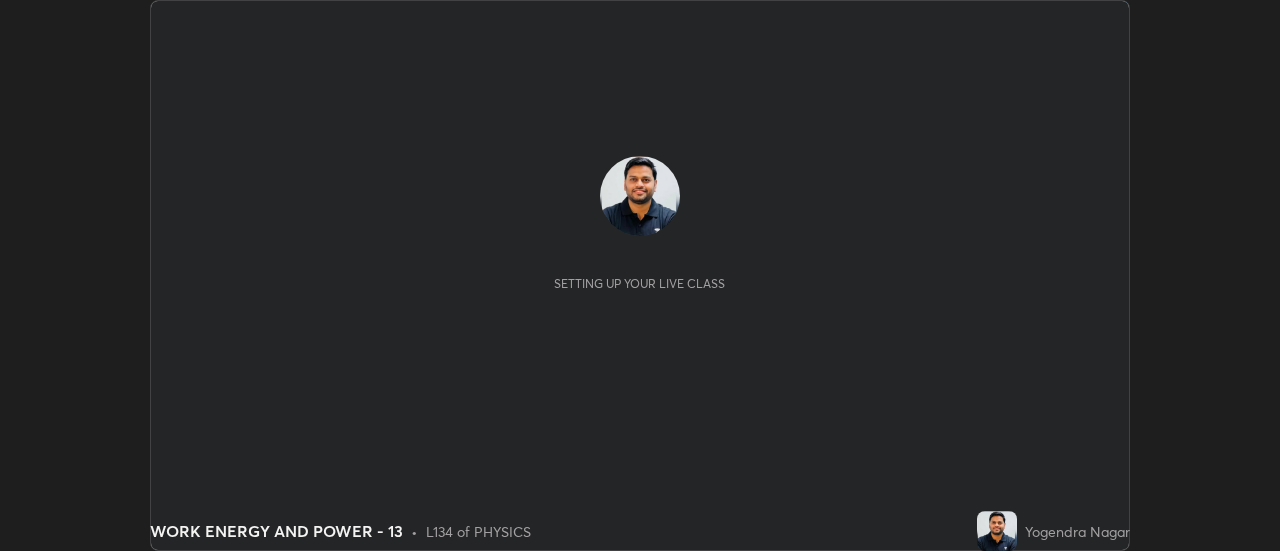 scroll, scrollTop: 0, scrollLeft: 0, axis: both 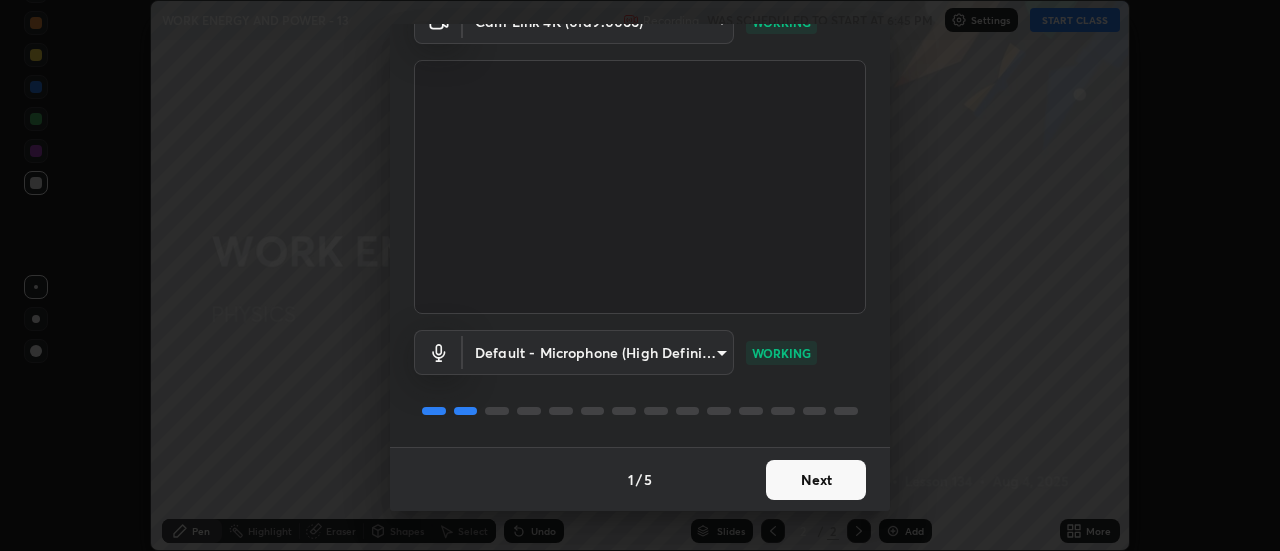 click on "Next" at bounding box center [816, 480] 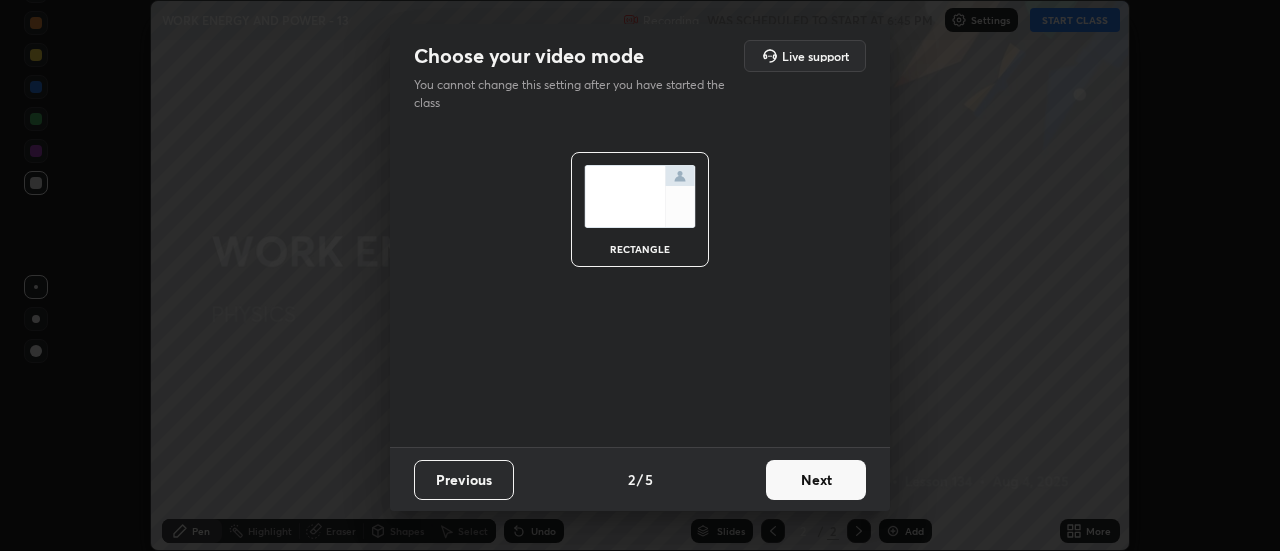 scroll, scrollTop: 0, scrollLeft: 0, axis: both 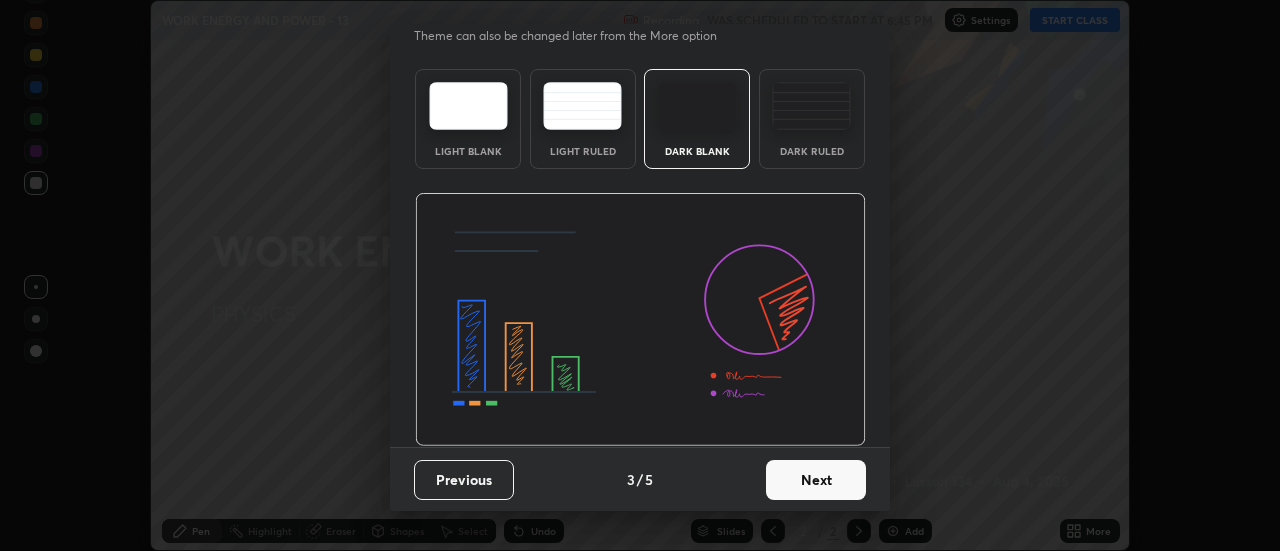 click on "Next" at bounding box center [816, 480] 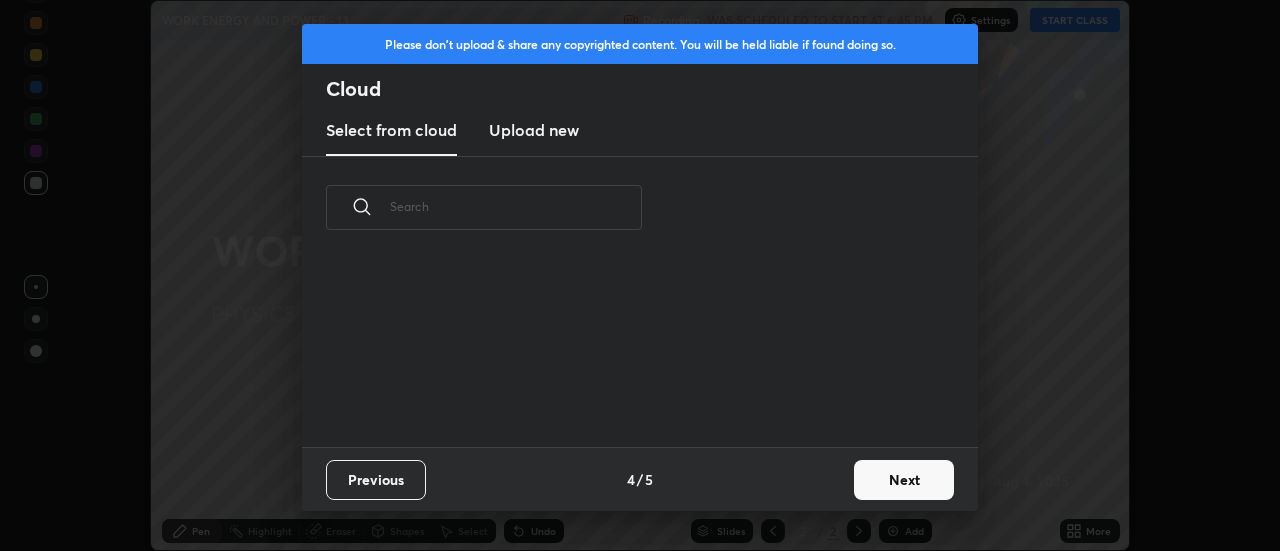 scroll, scrollTop: 7, scrollLeft: 11, axis: both 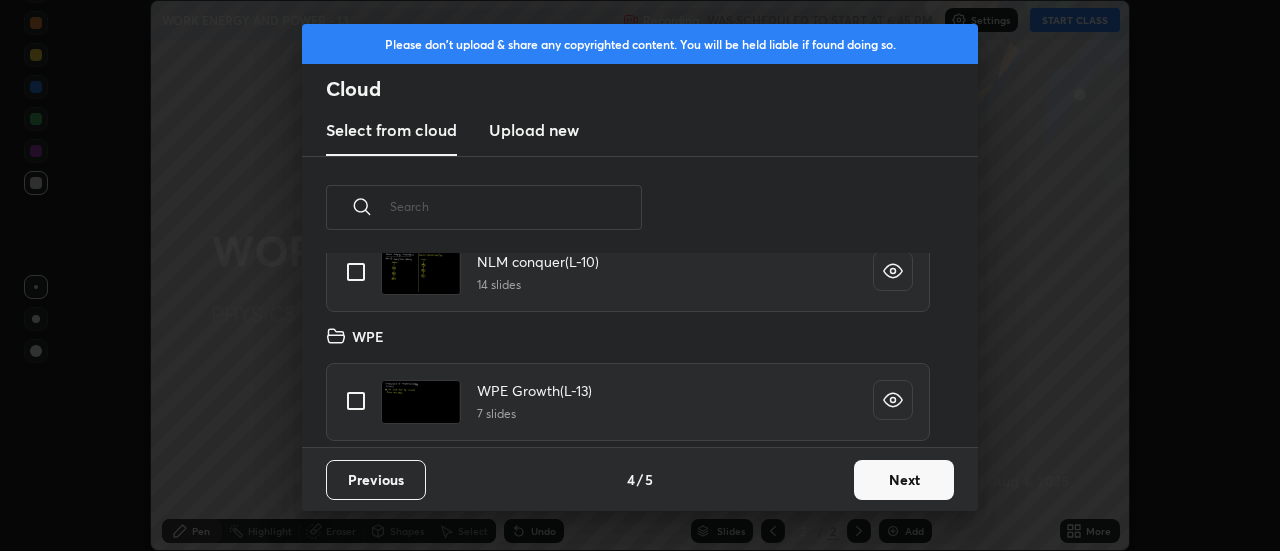 click at bounding box center (356, 401) 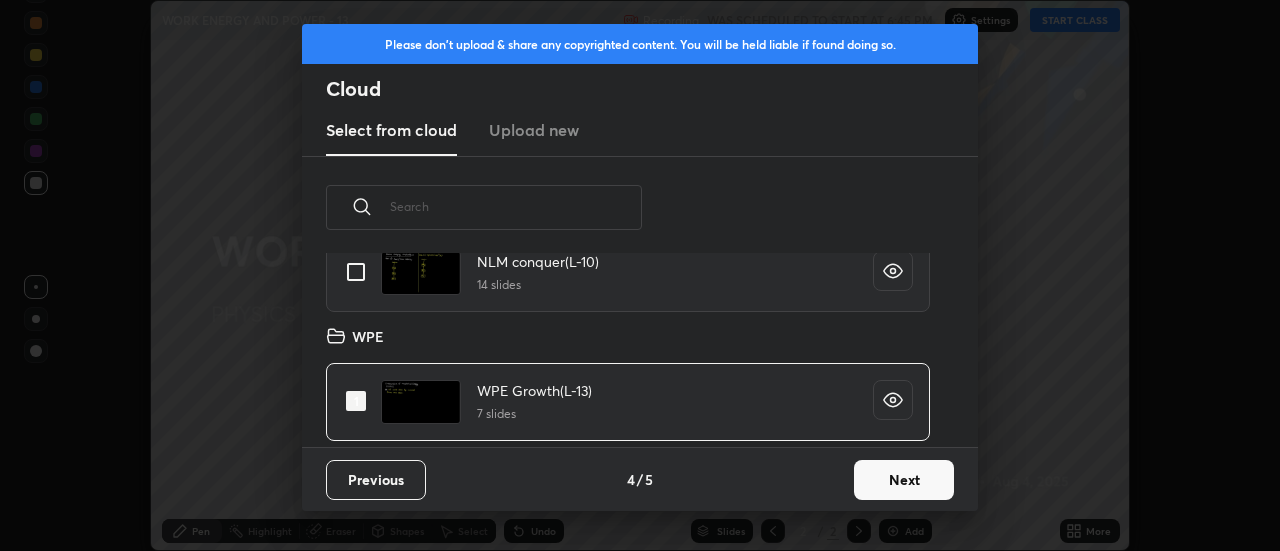 click on "Next" at bounding box center [904, 480] 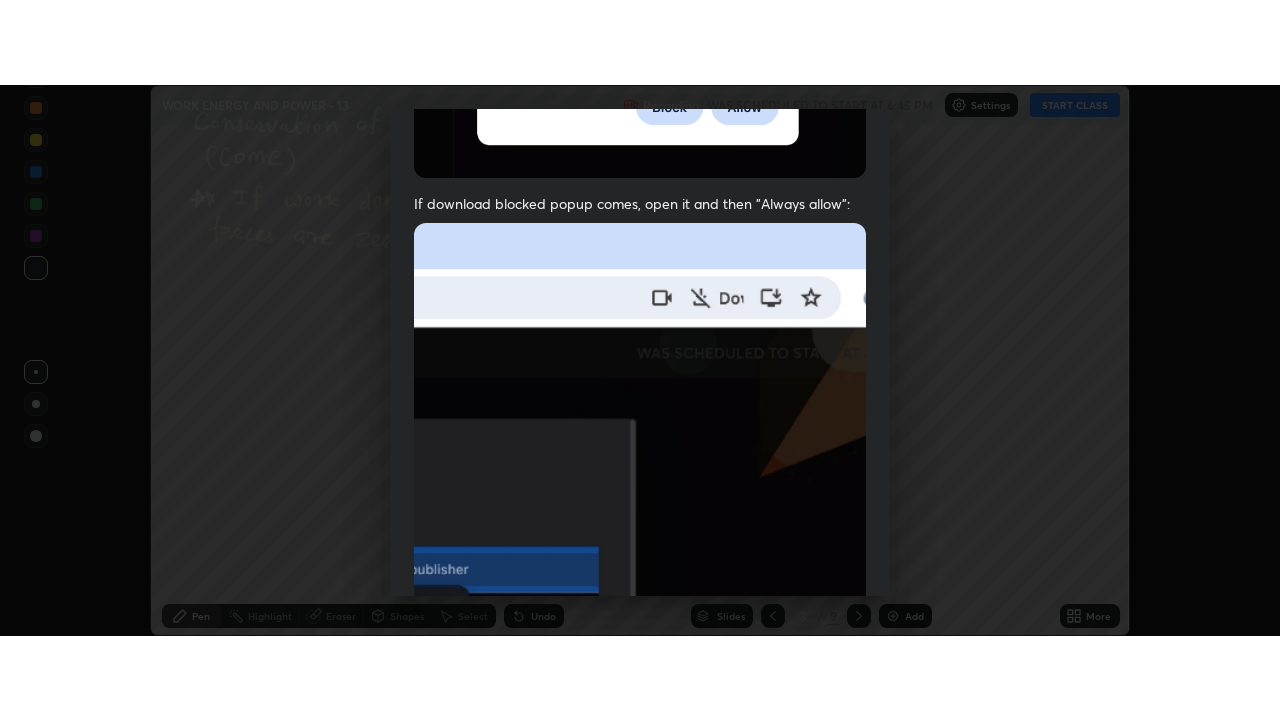 scroll, scrollTop: 513, scrollLeft: 0, axis: vertical 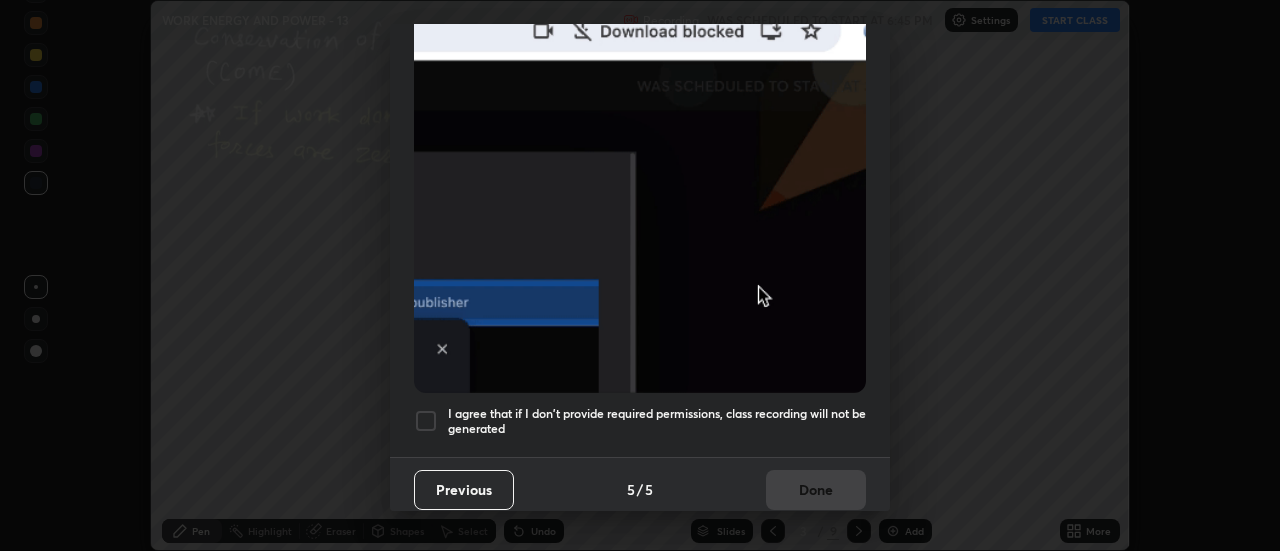 click at bounding box center [426, 421] 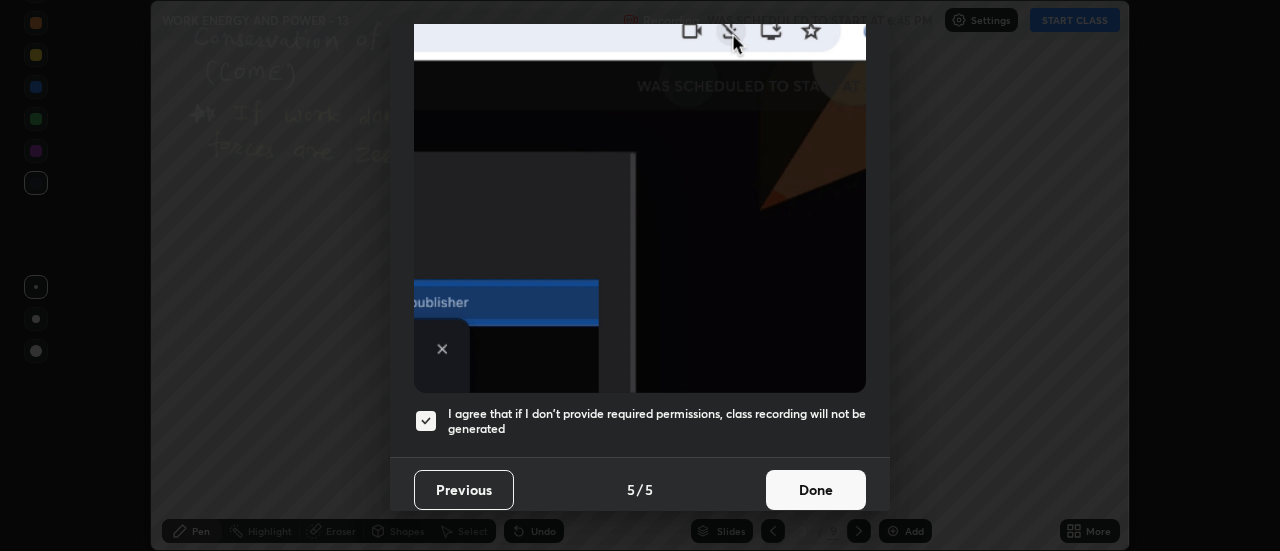 click on "Done" at bounding box center [816, 490] 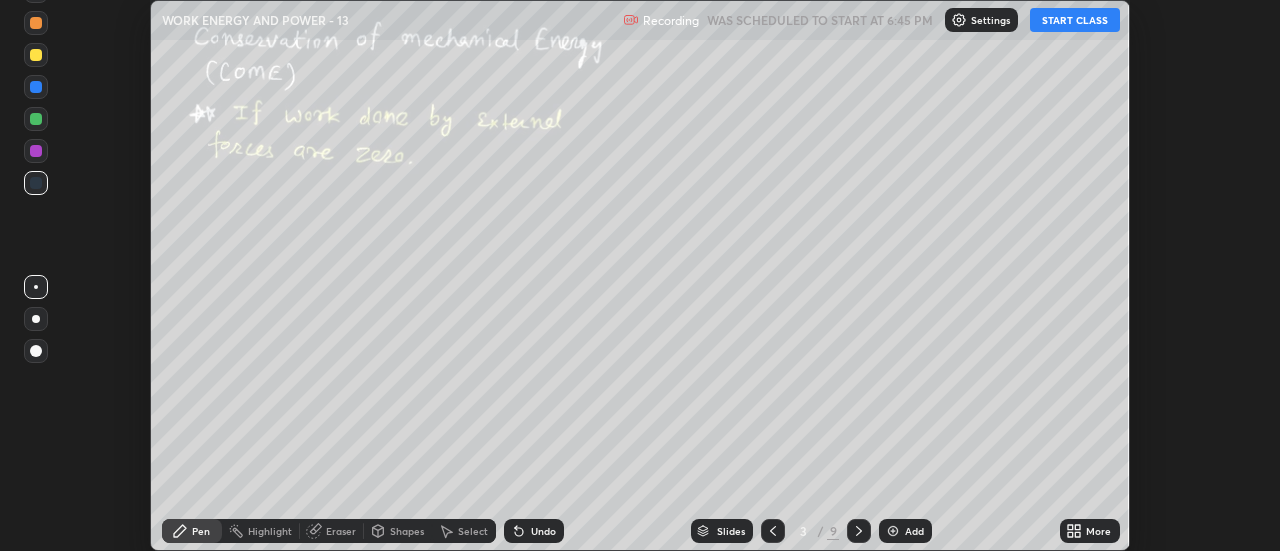 click on "START CLASS" at bounding box center [1075, 20] 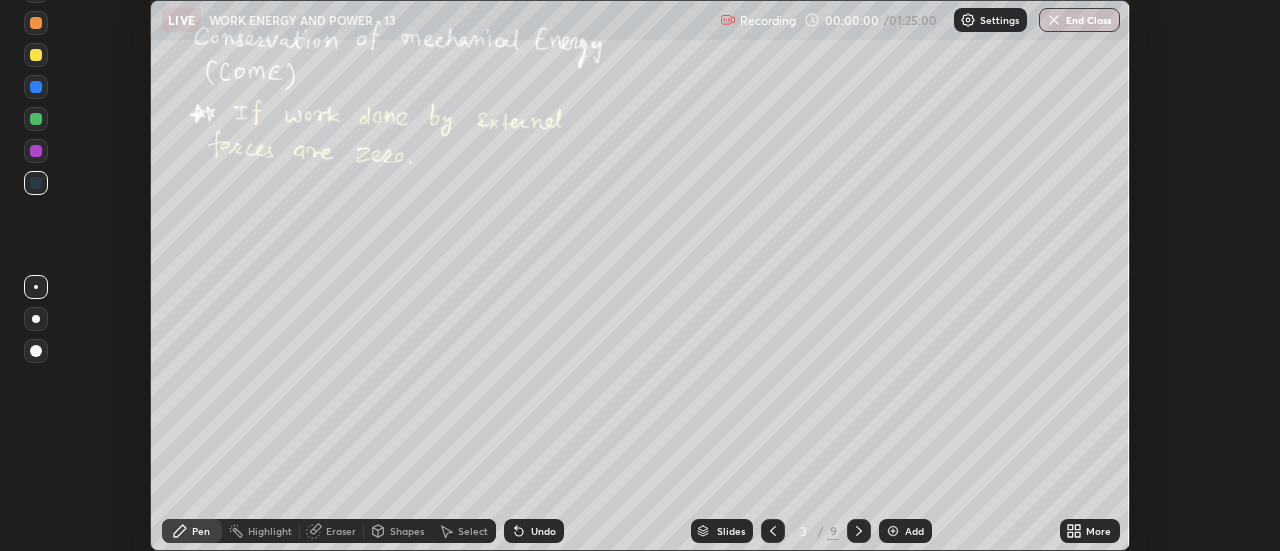 click 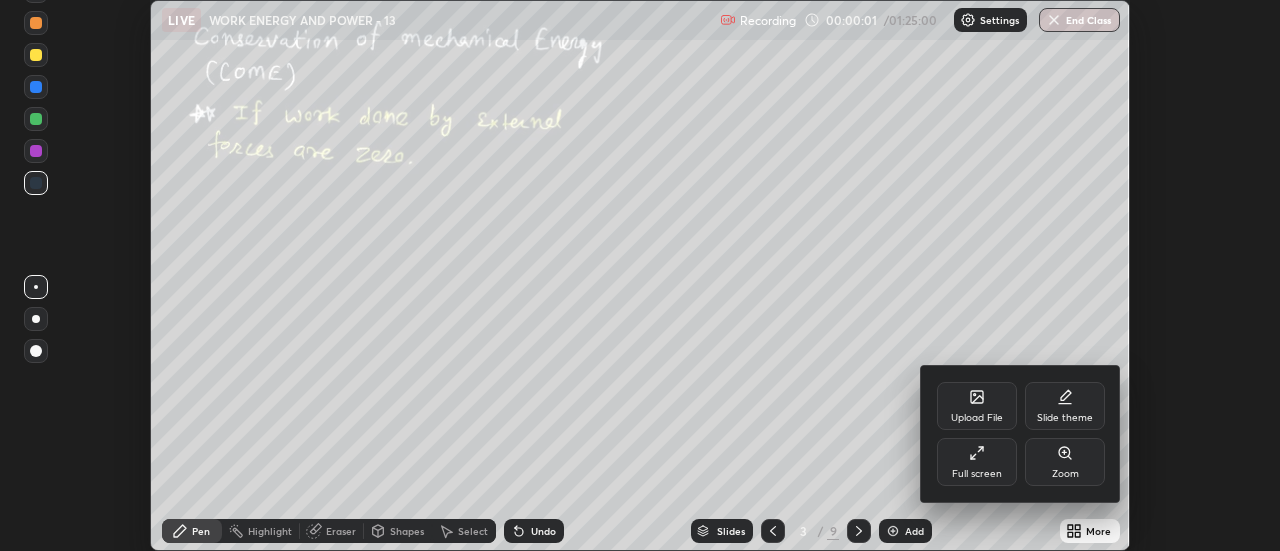 click on "Full screen" at bounding box center [977, 462] 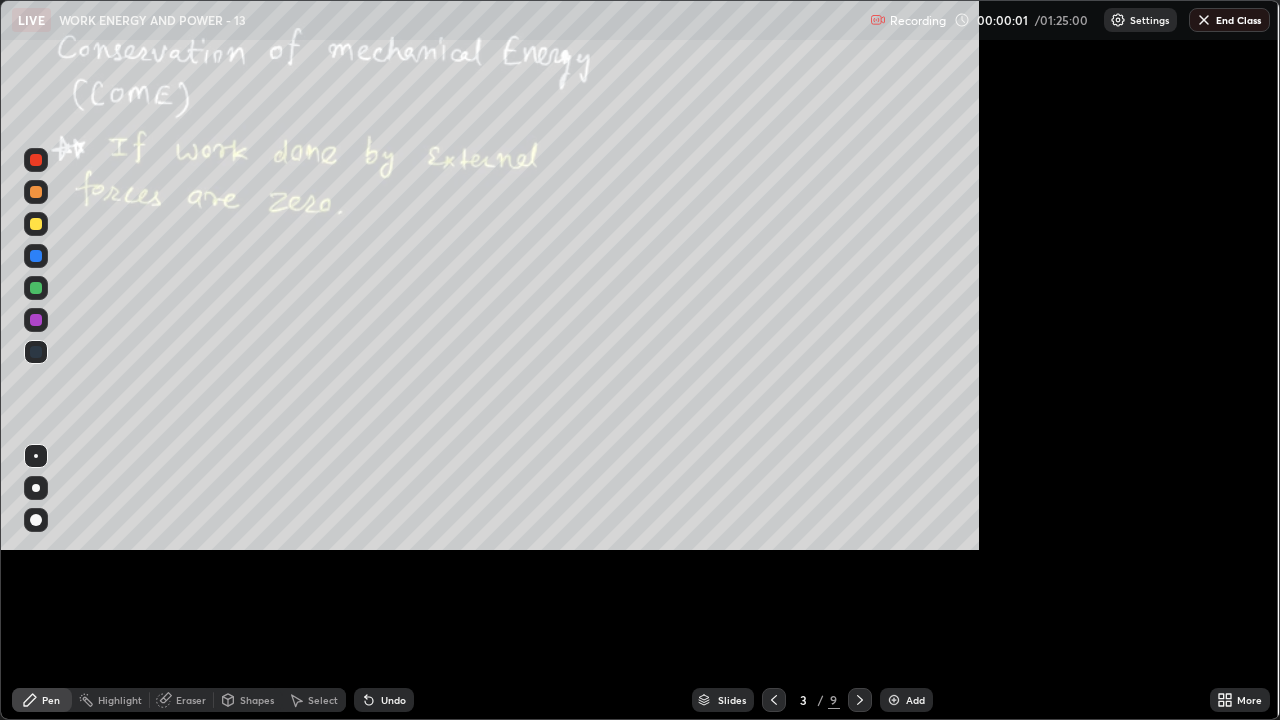scroll, scrollTop: 99280, scrollLeft: 98720, axis: both 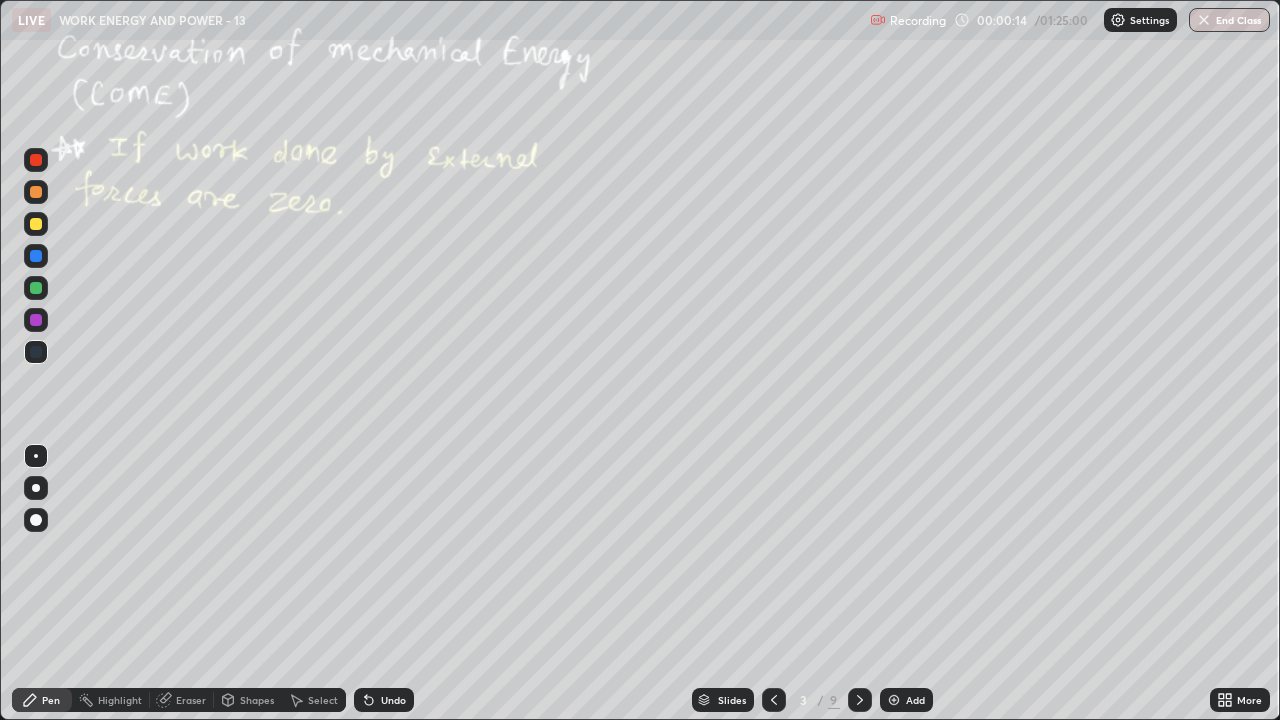 click at bounding box center (36, 488) 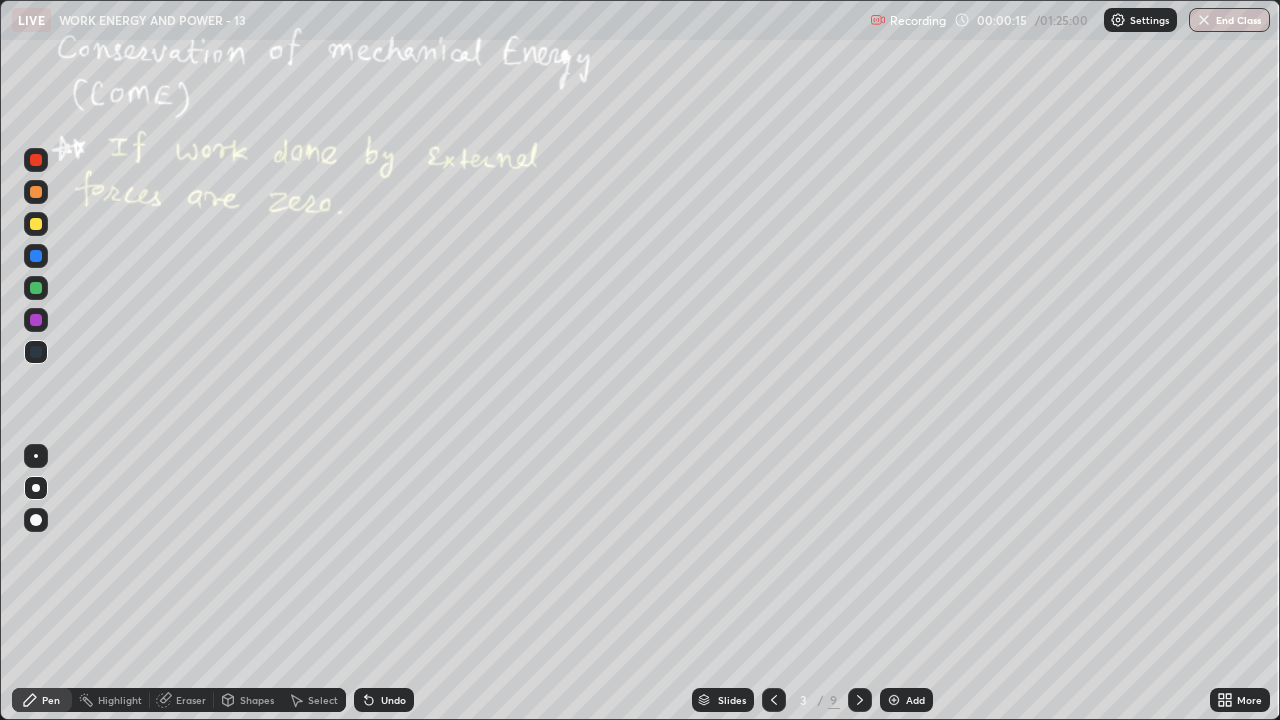 click at bounding box center [36, 224] 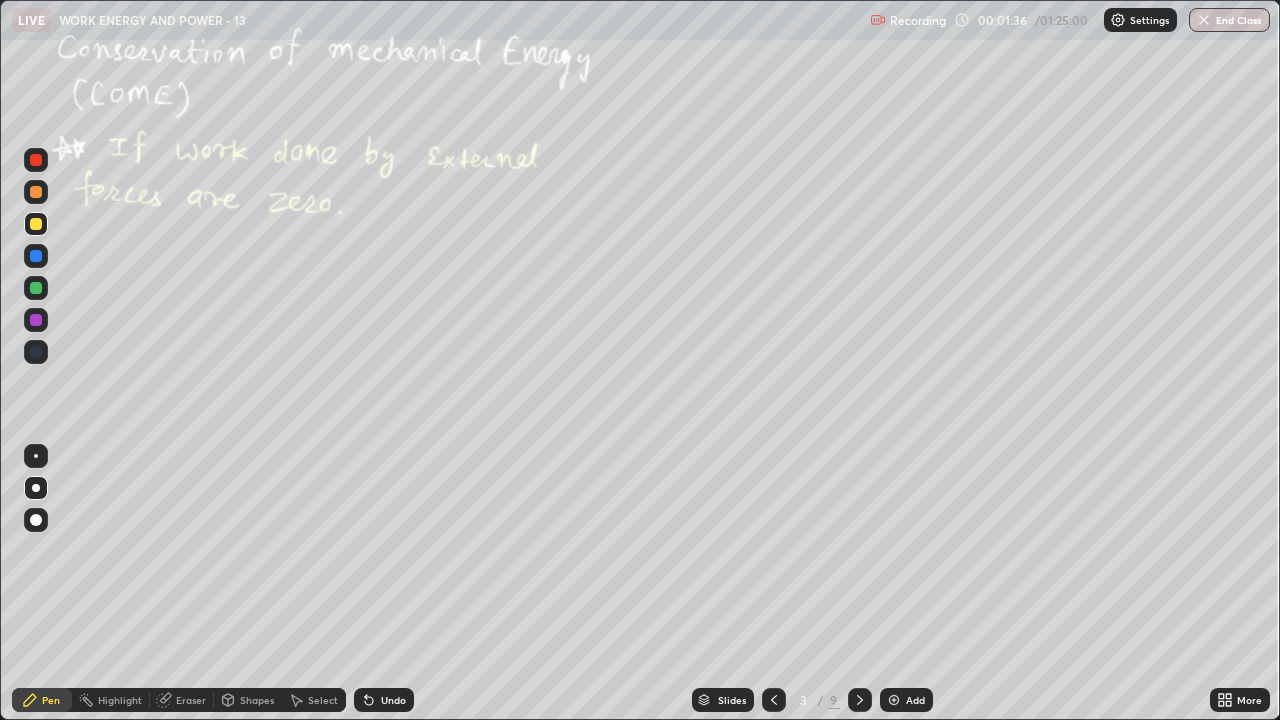 click 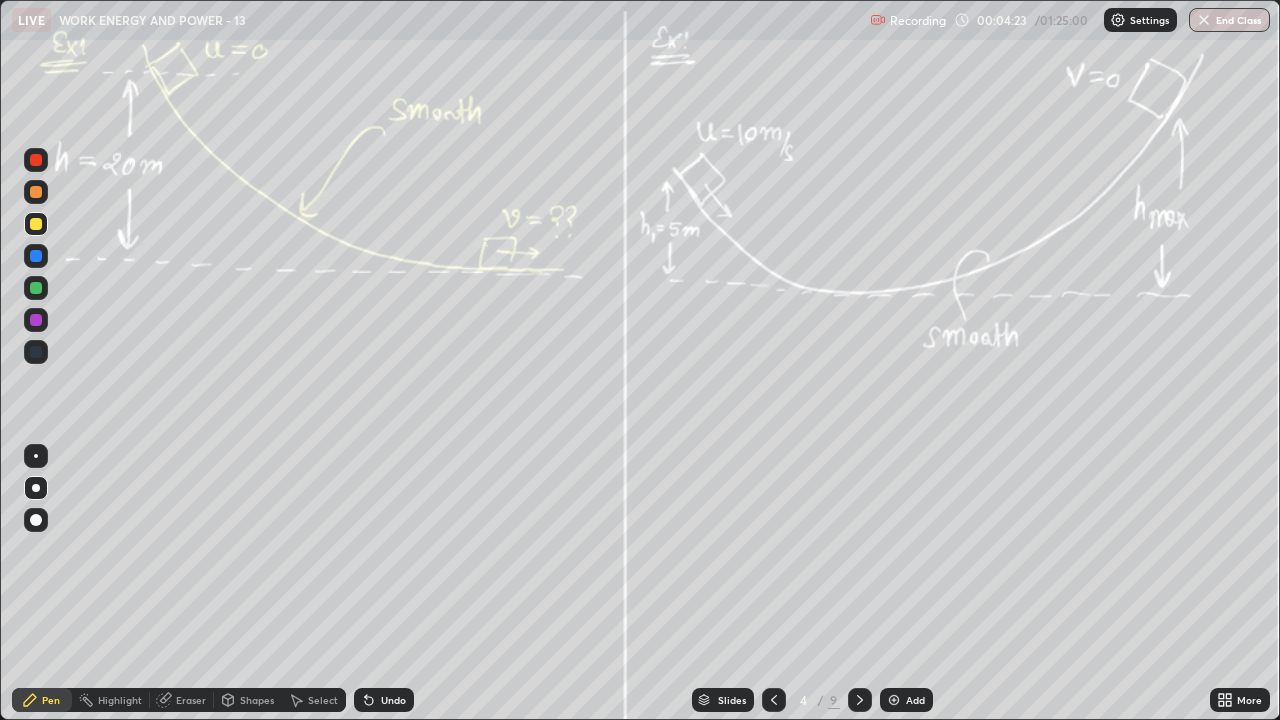 click on "Undo" at bounding box center (384, 700) 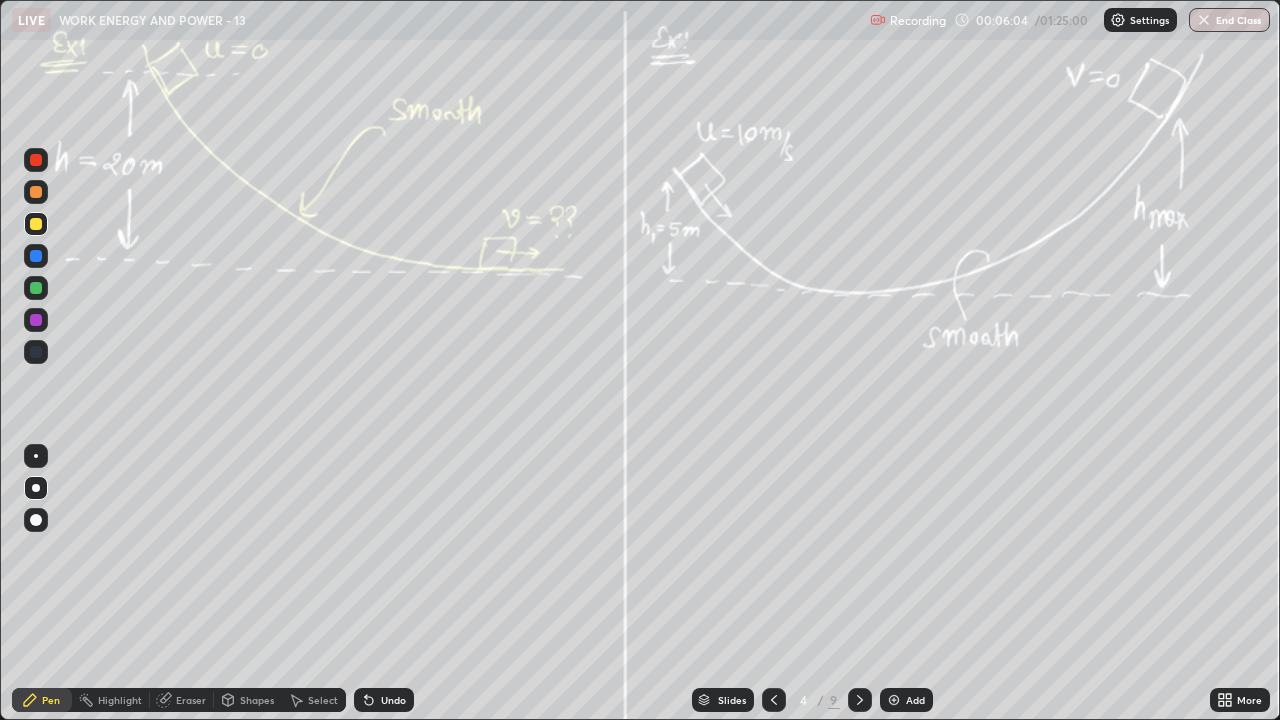 click on "Undo" at bounding box center [384, 700] 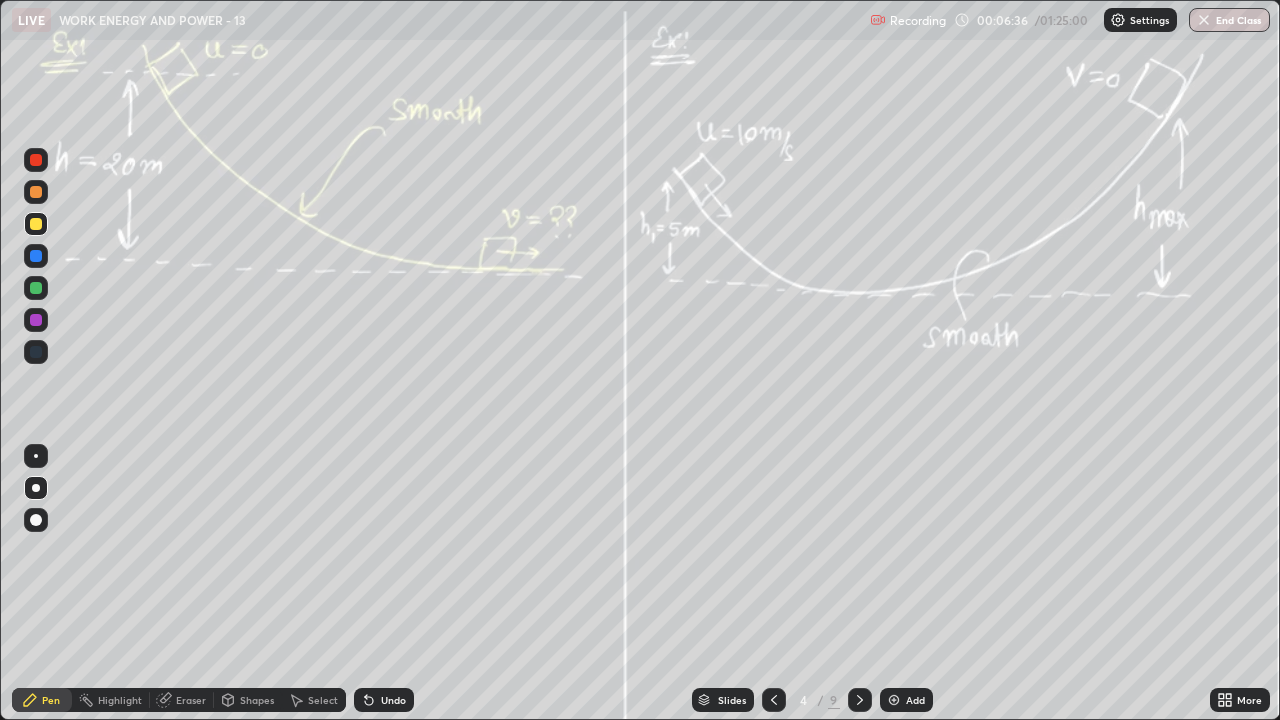 click 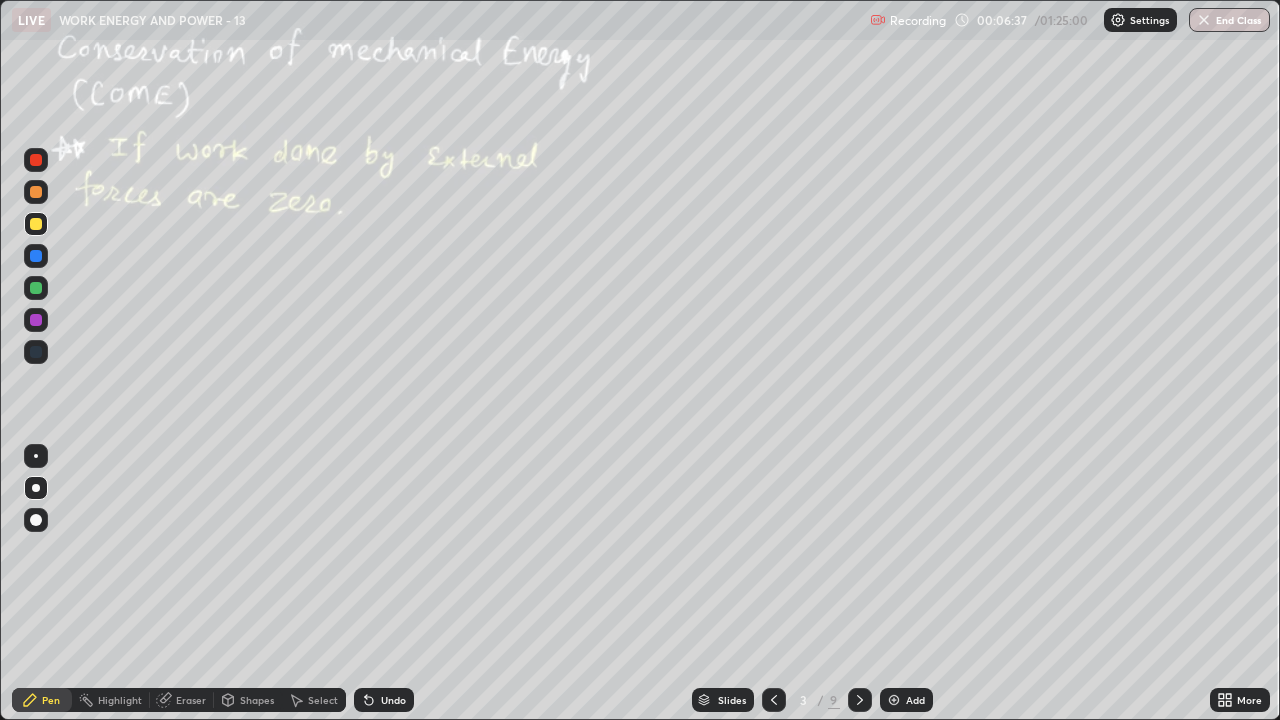 click on "Add" at bounding box center (915, 700) 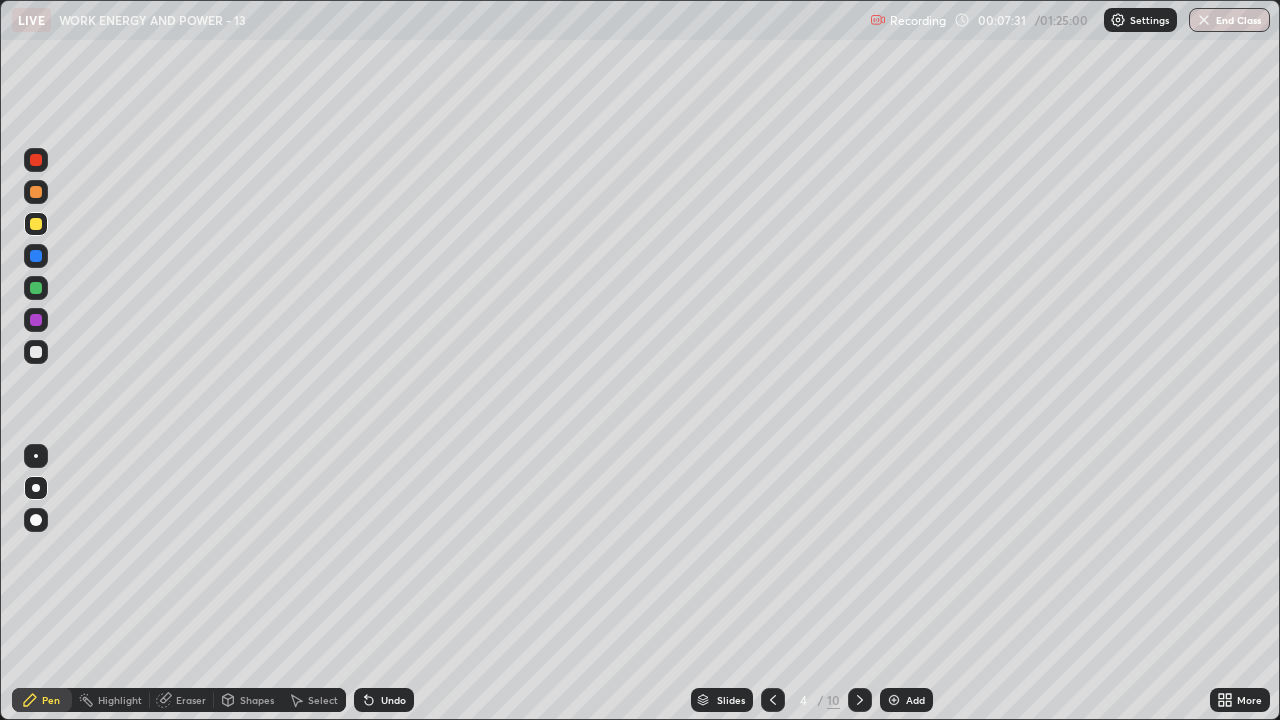 click 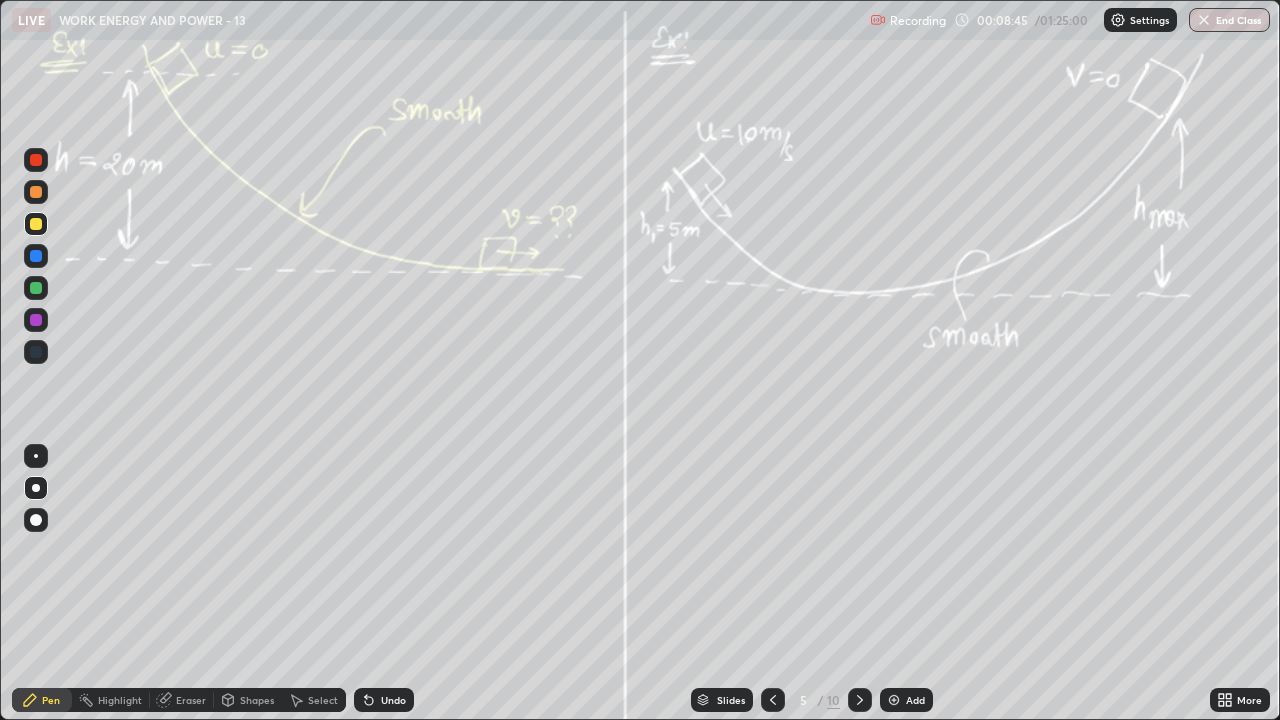 click on "Undo" at bounding box center (393, 700) 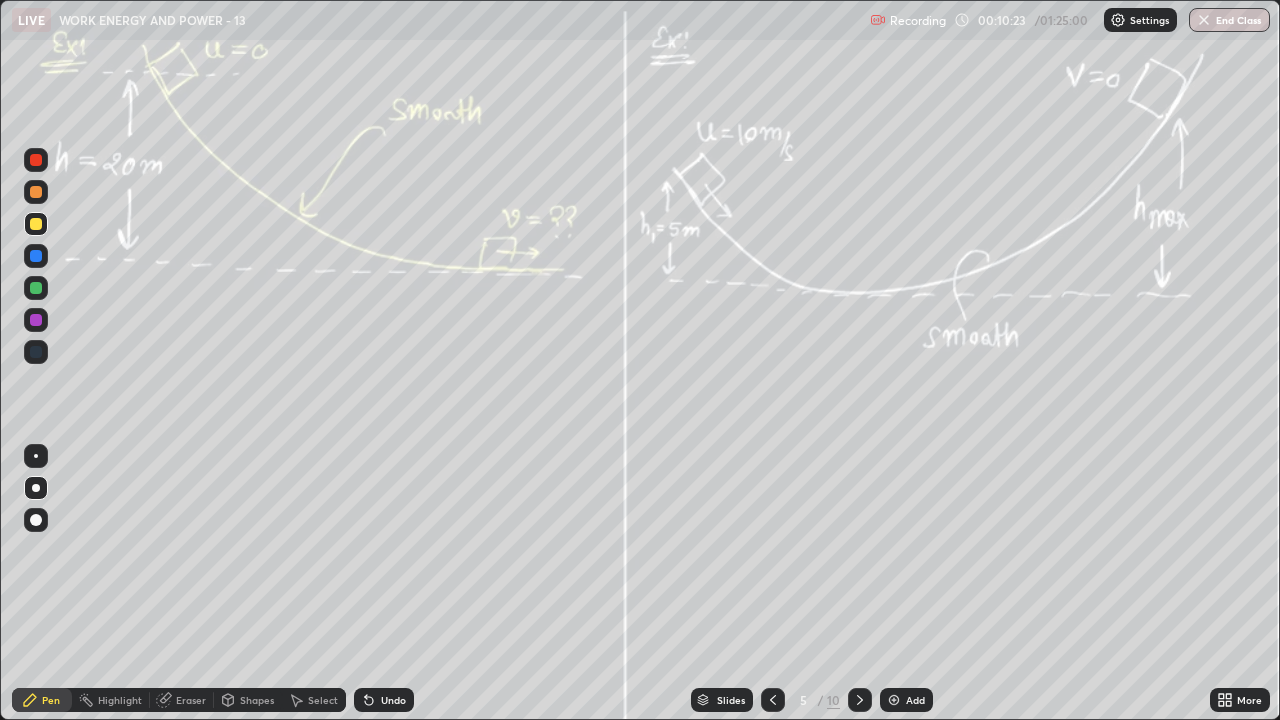 click on "Select" at bounding box center [323, 700] 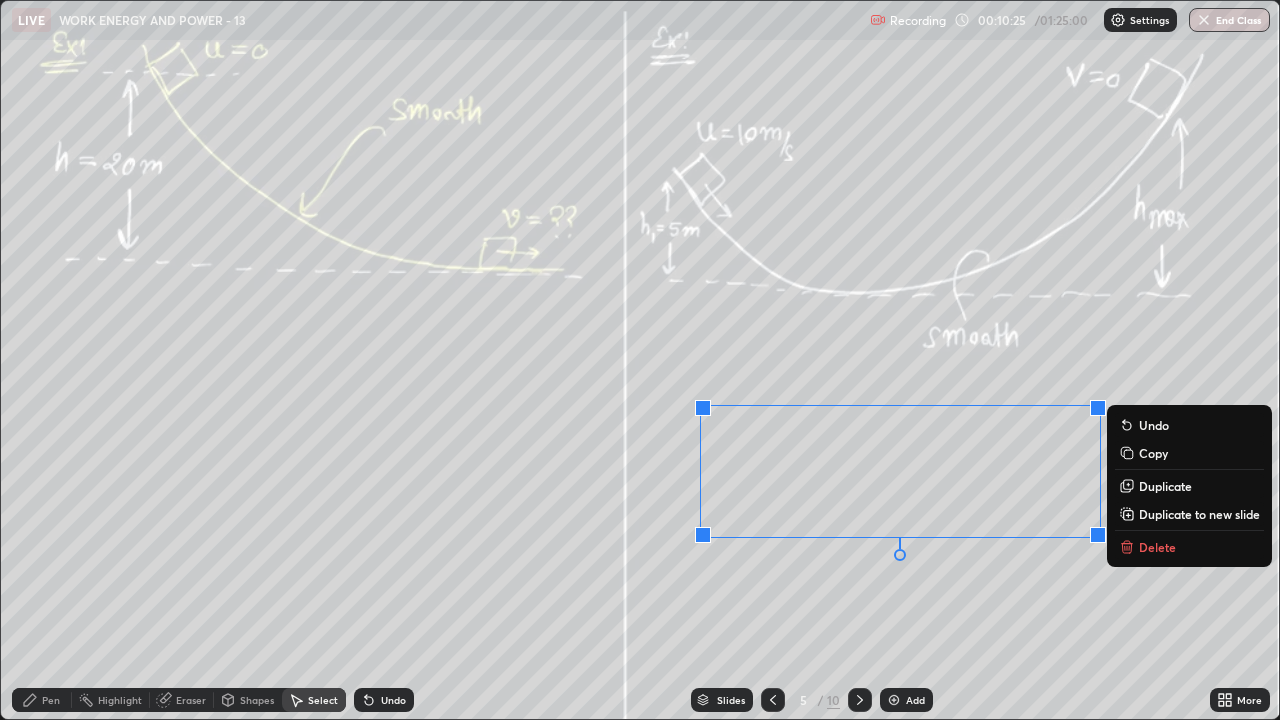 click on "Delete" at bounding box center [1157, 547] 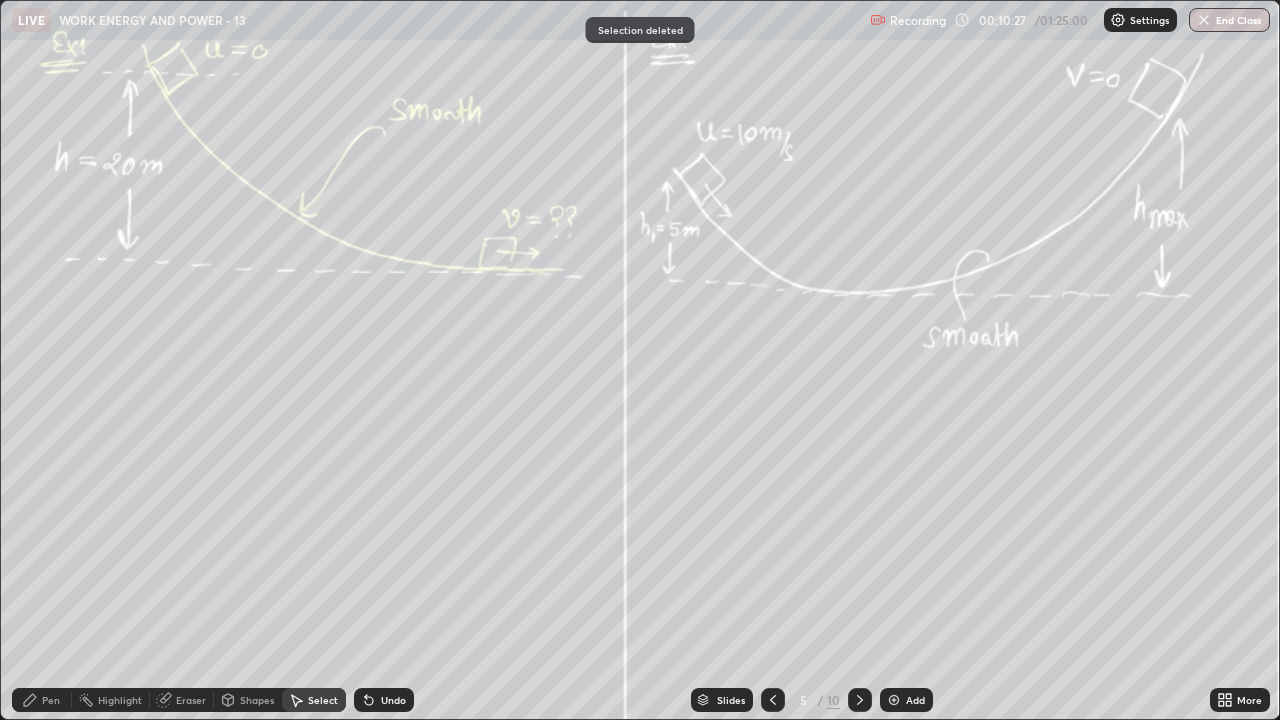click on "Pen" at bounding box center (51, 700) 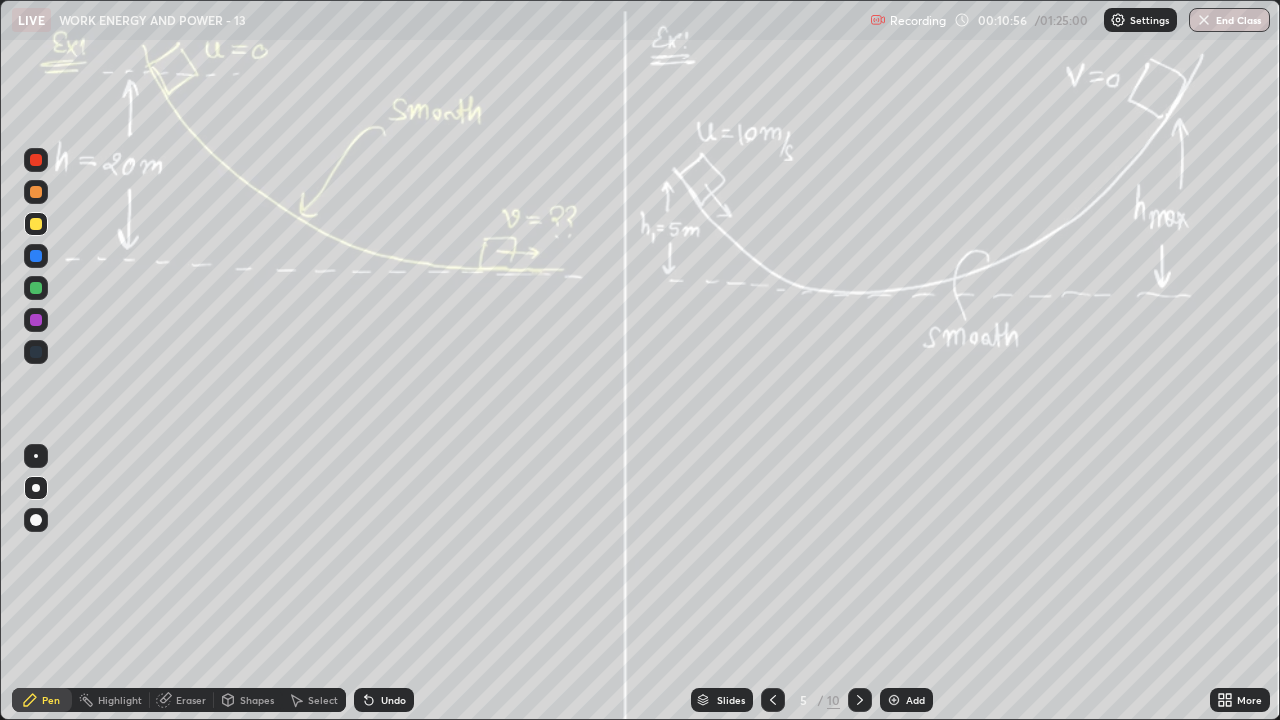 click on "Eraser" at bounding box center [191, 700] 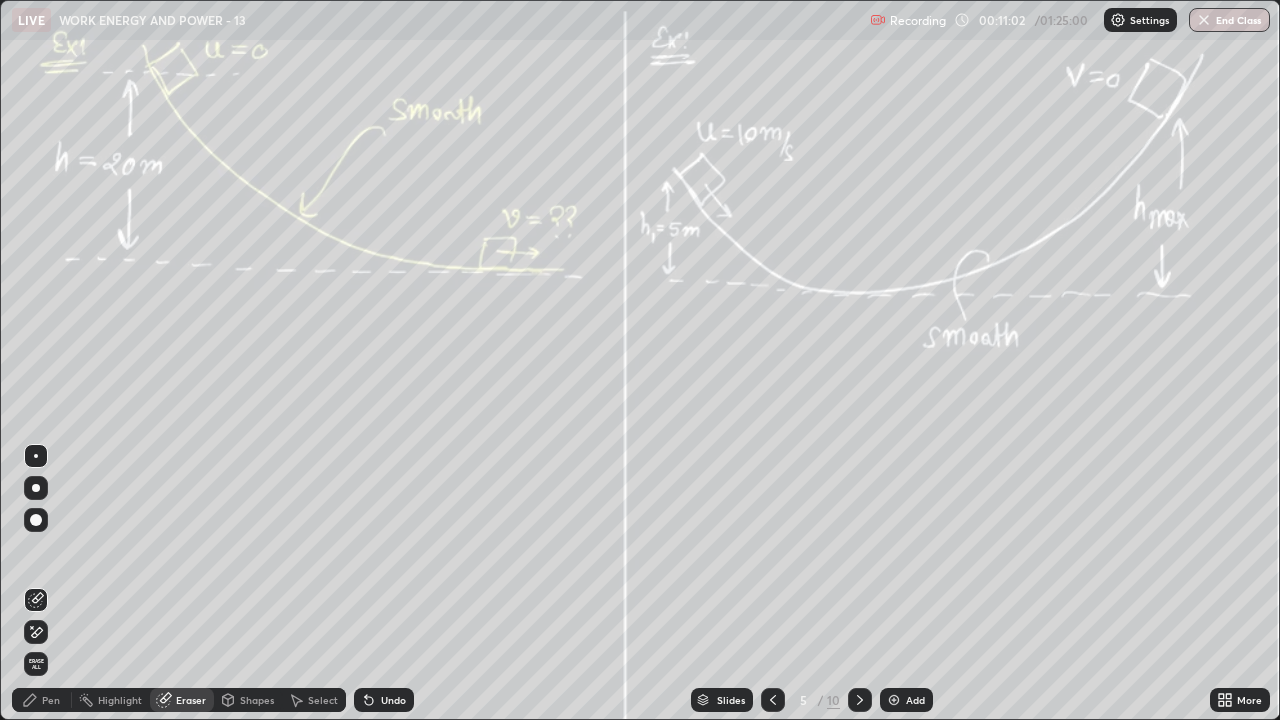 click on "Pen" at bounding box center [51, 700] 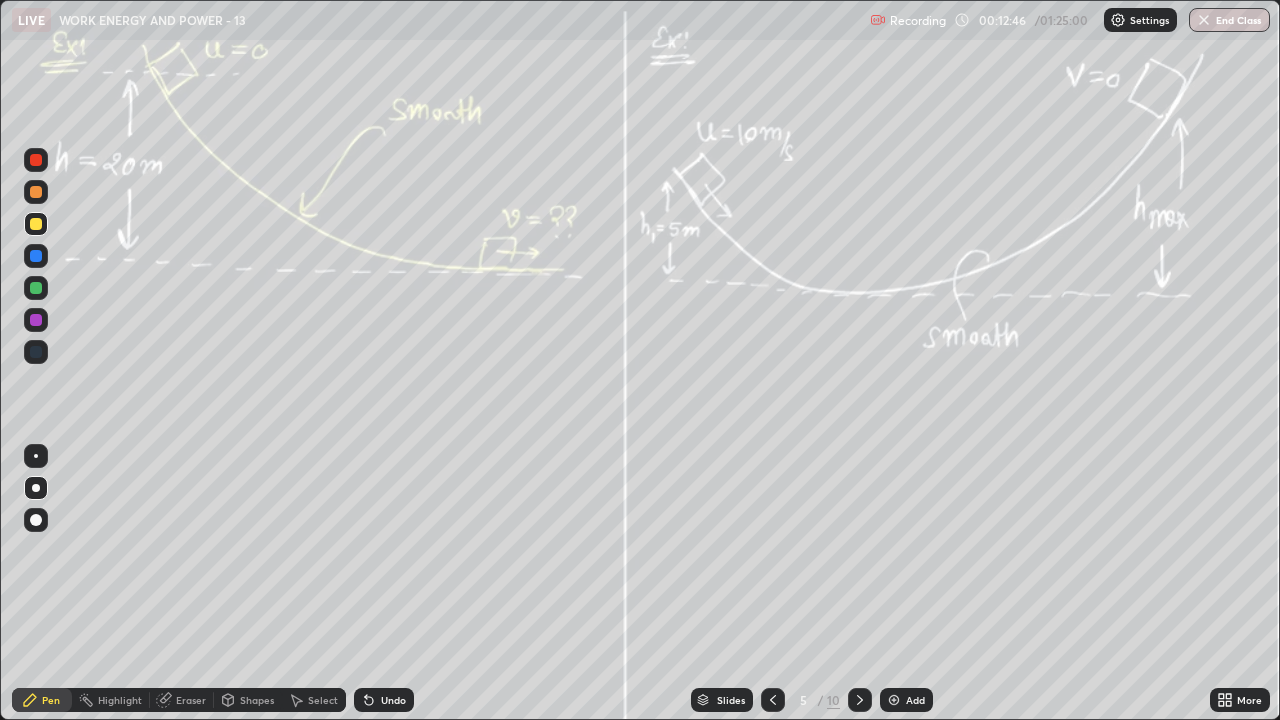 click on "Select" at bounding box center [323, 700] 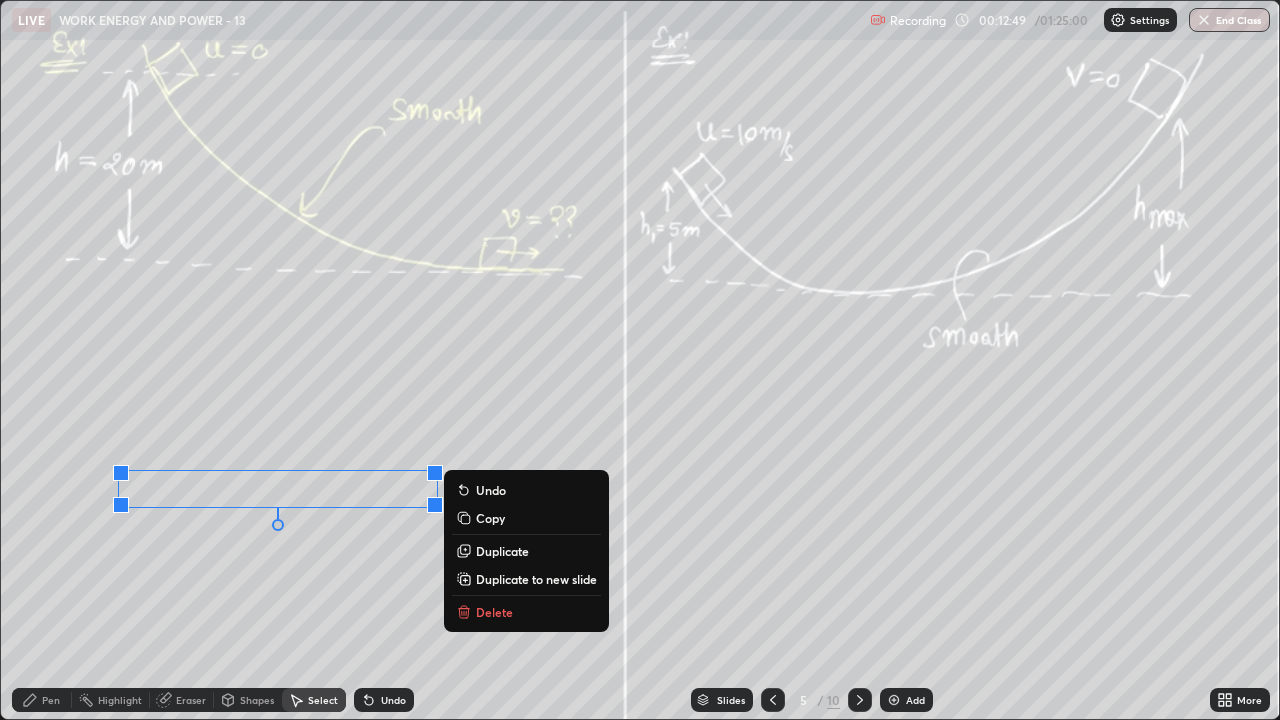 click on "Duplicate" at bounding box center (502, 551) 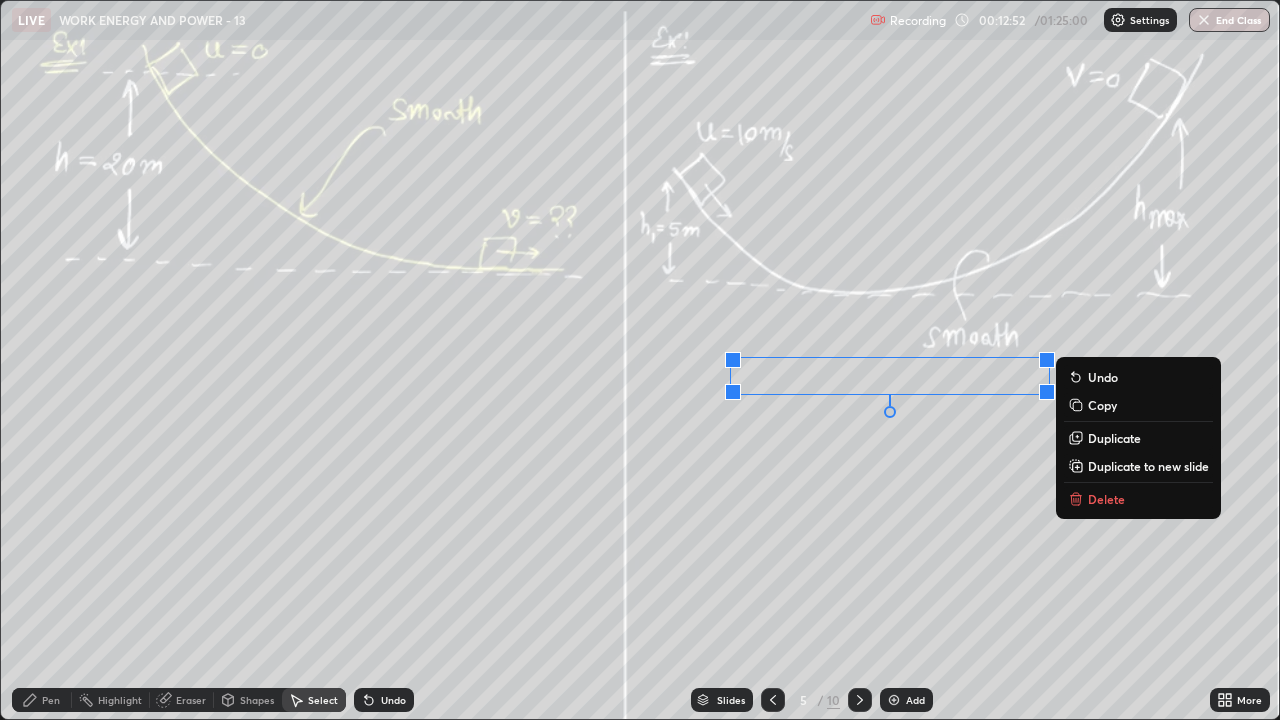 click on "0 ° Undo Copy Duplicate Duplicate to new slide Delete" at bounding box center [640, 360] 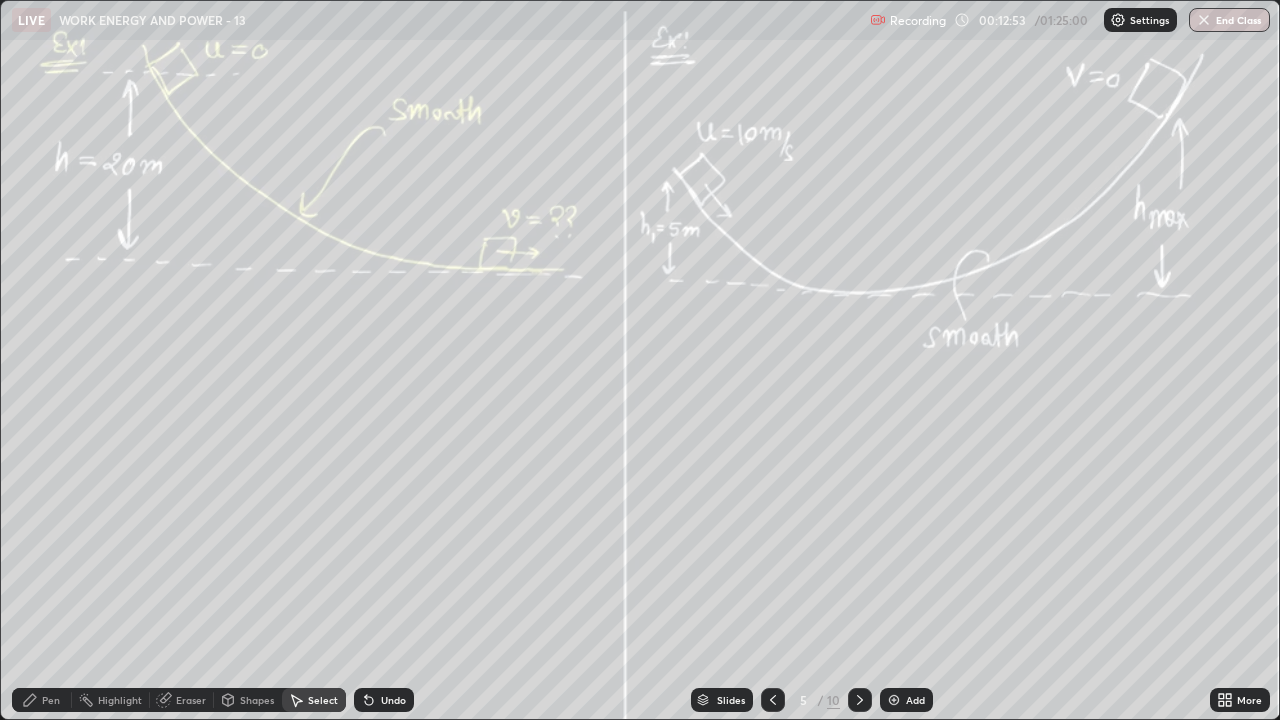 click on "Pen" at bounding box center [42, 700] 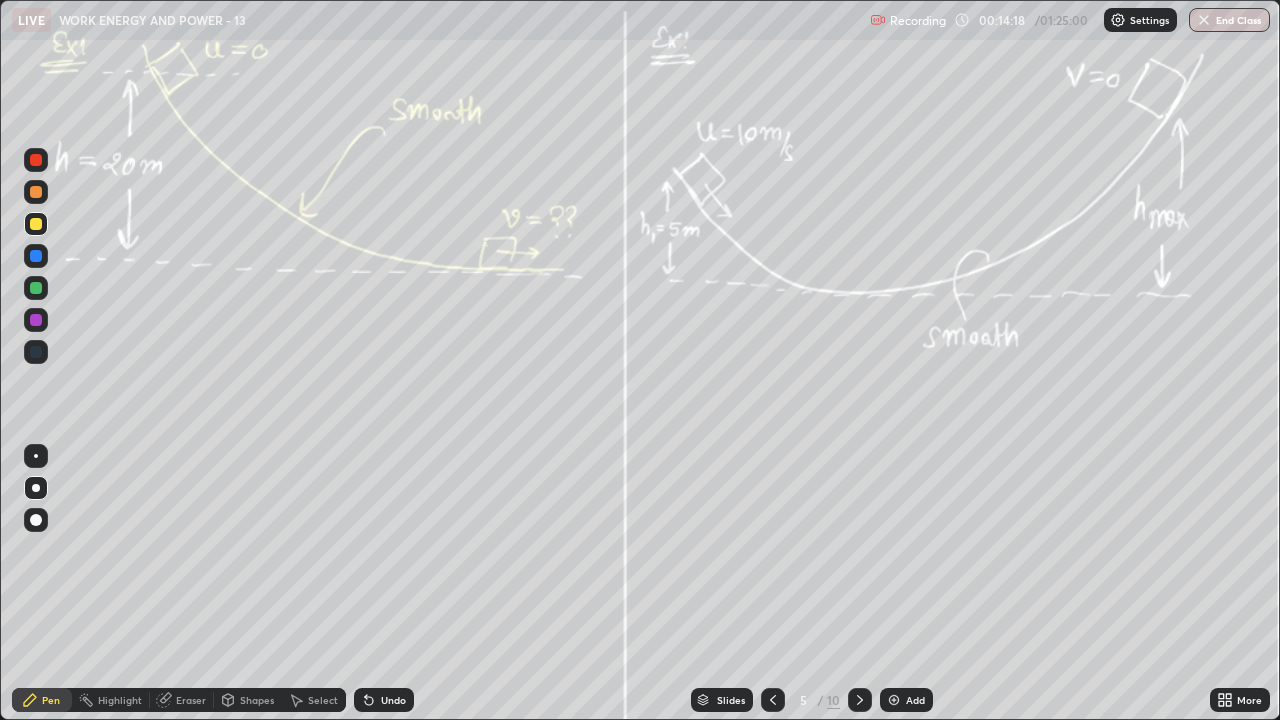 click on "Add" at bounding box center (915, 700) 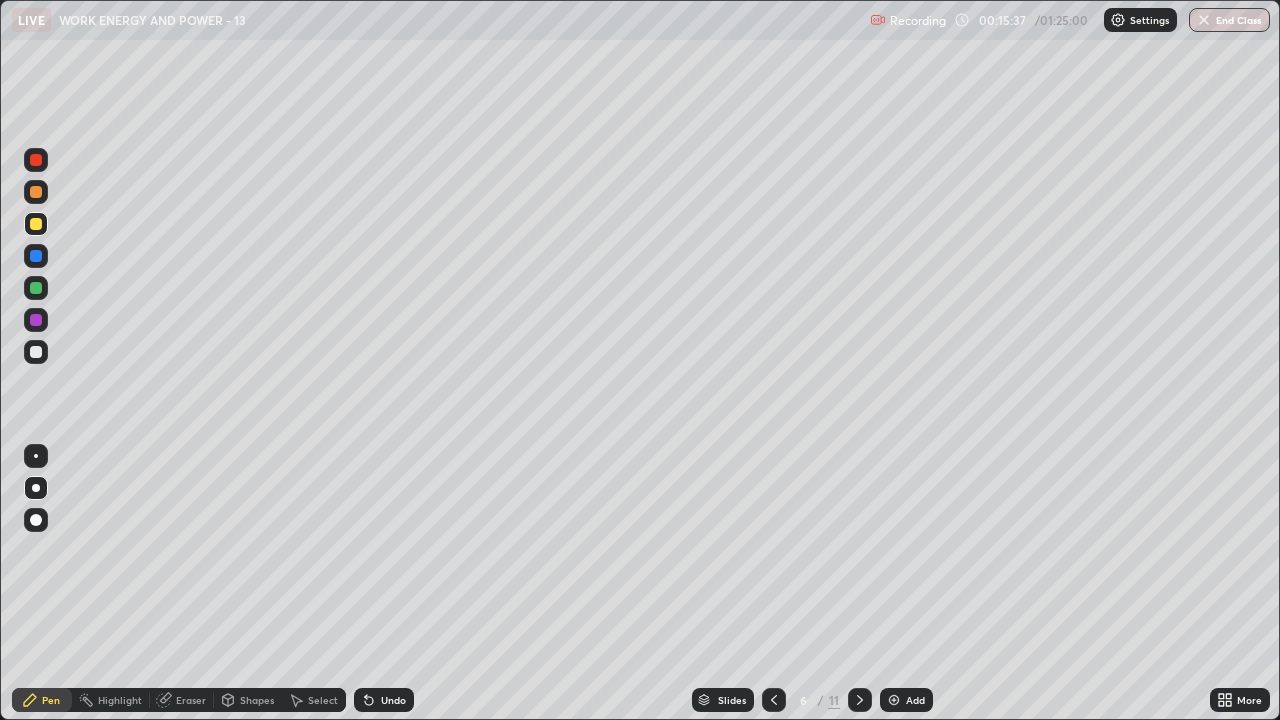 click on "Undo" at bounding box center (393, 700) 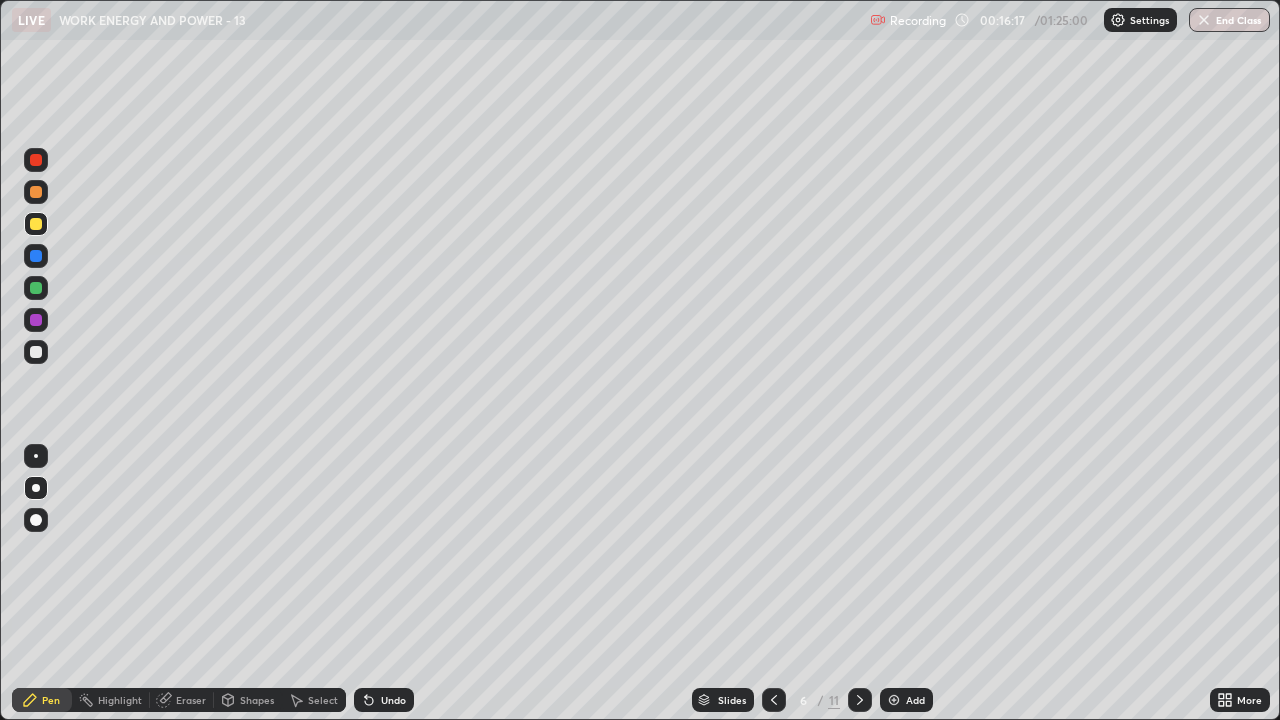 click on "Undo" at bounding box center [384, 700] 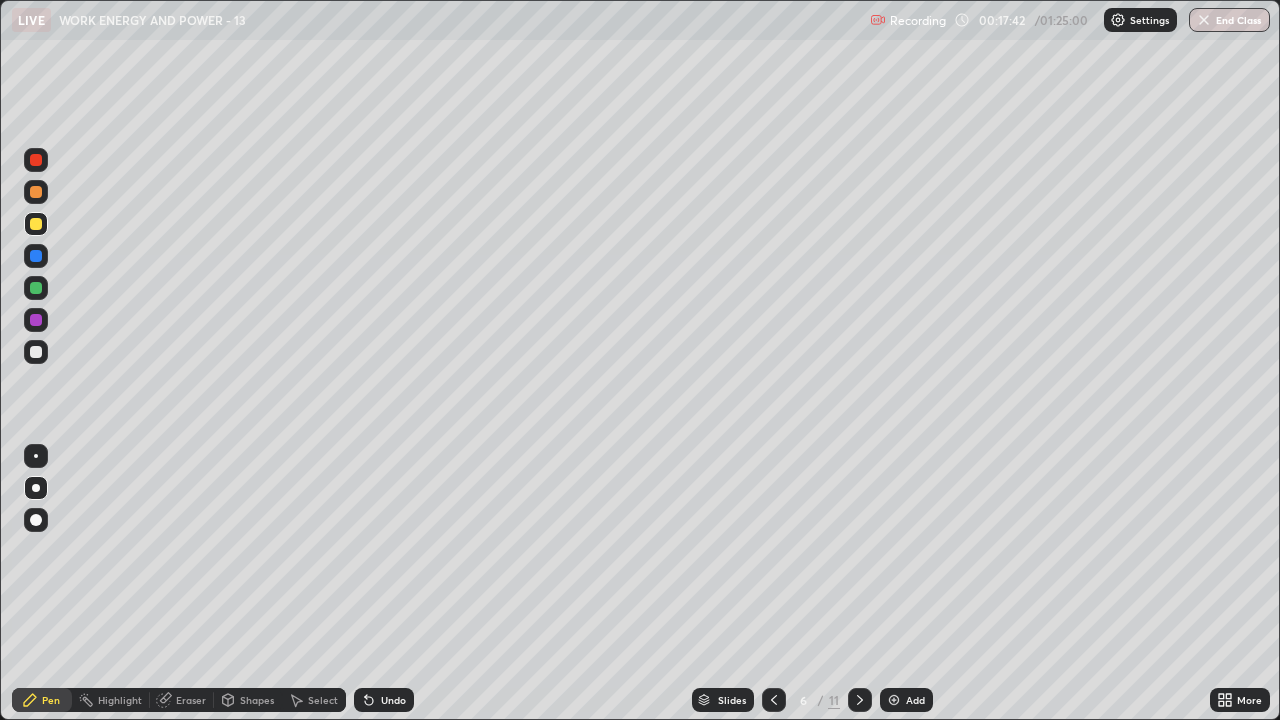 click 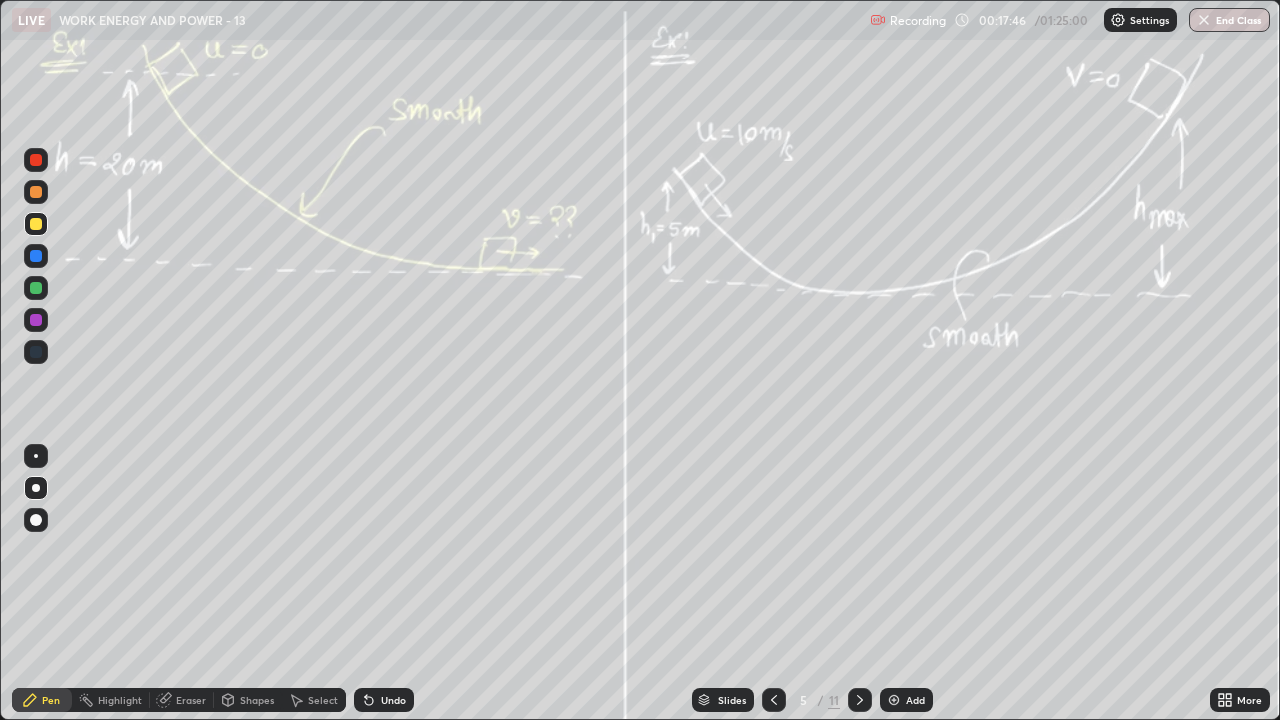 click at bounding box center [860, 700] 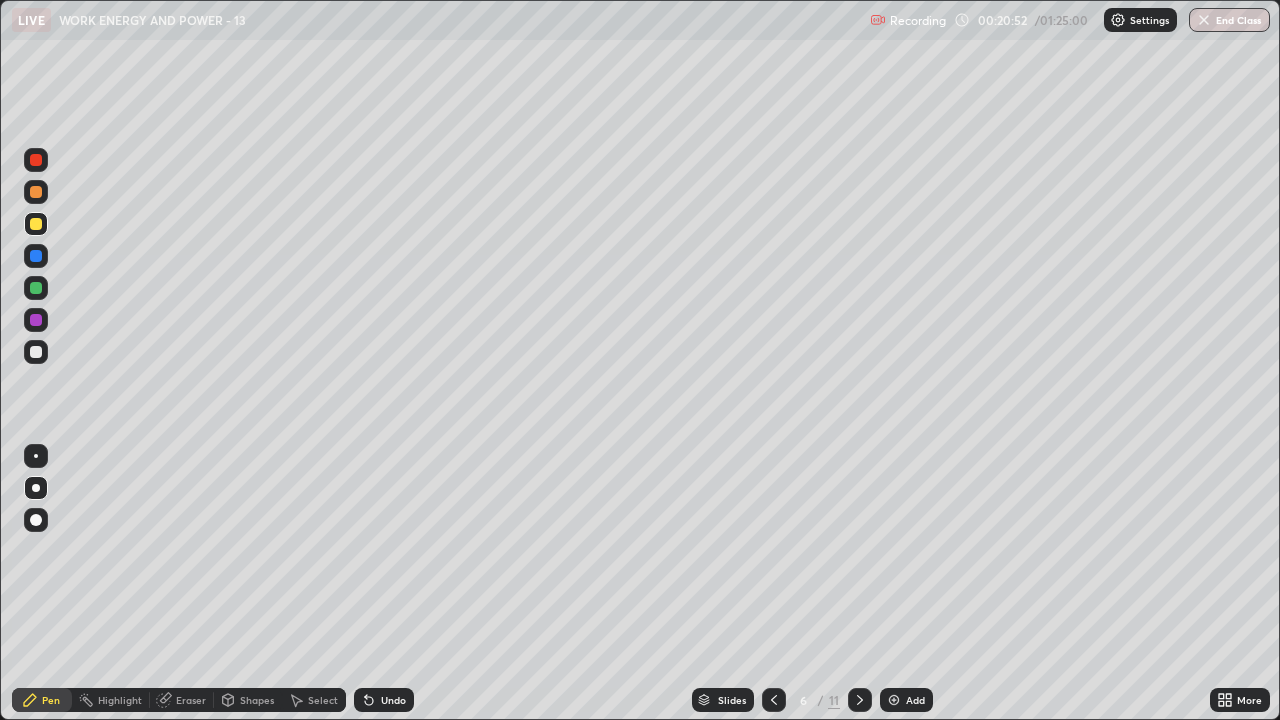 click 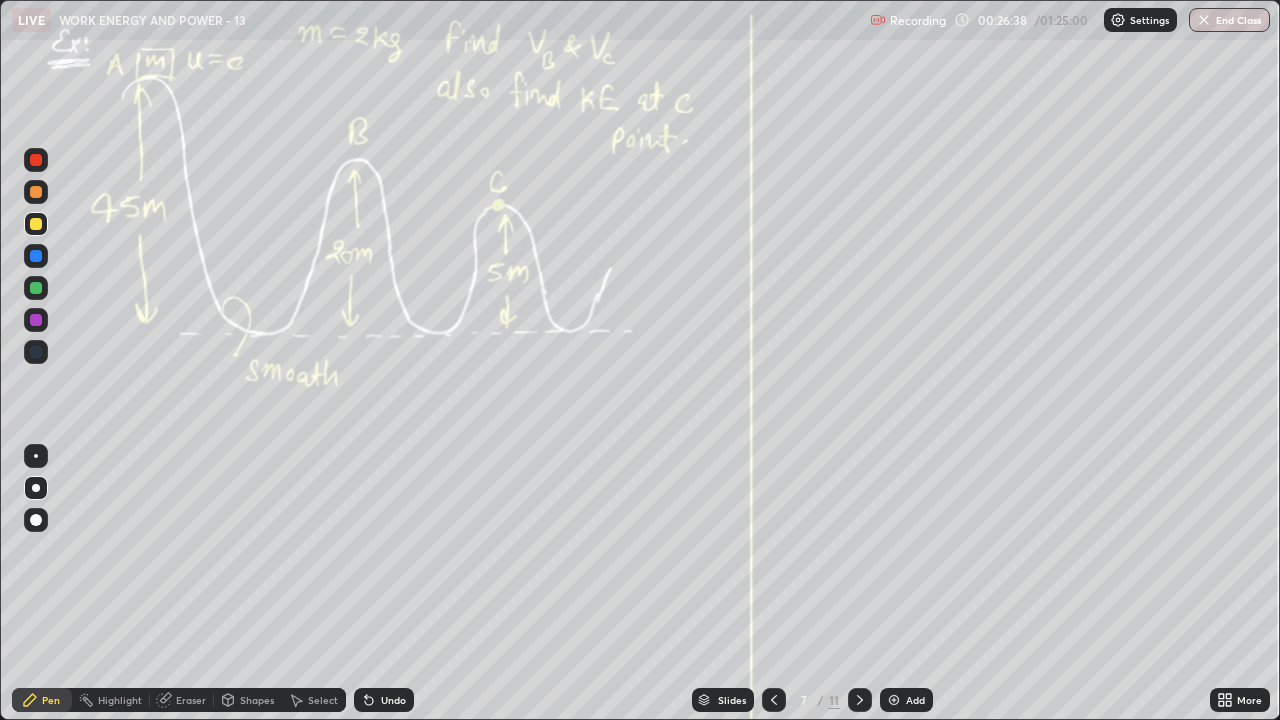 click on "Undo" at bounding box center (384, 700) 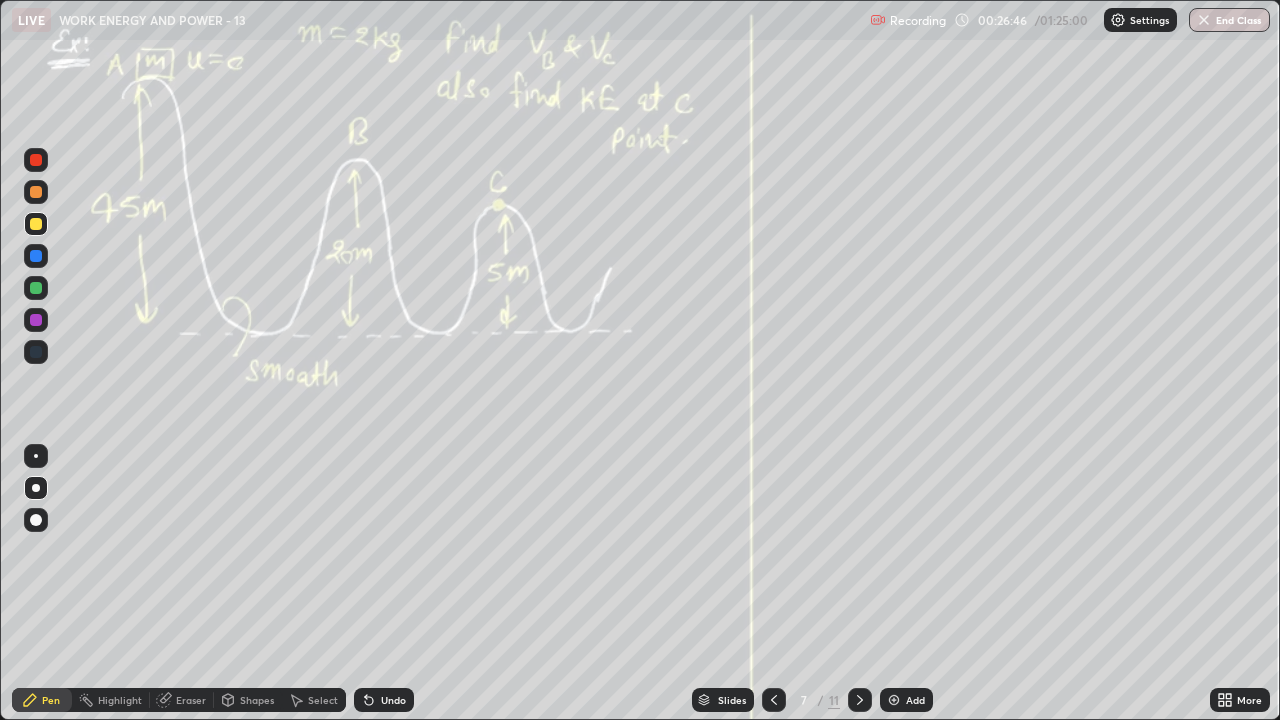 click on "Undo" at bounding box center [384, 700] 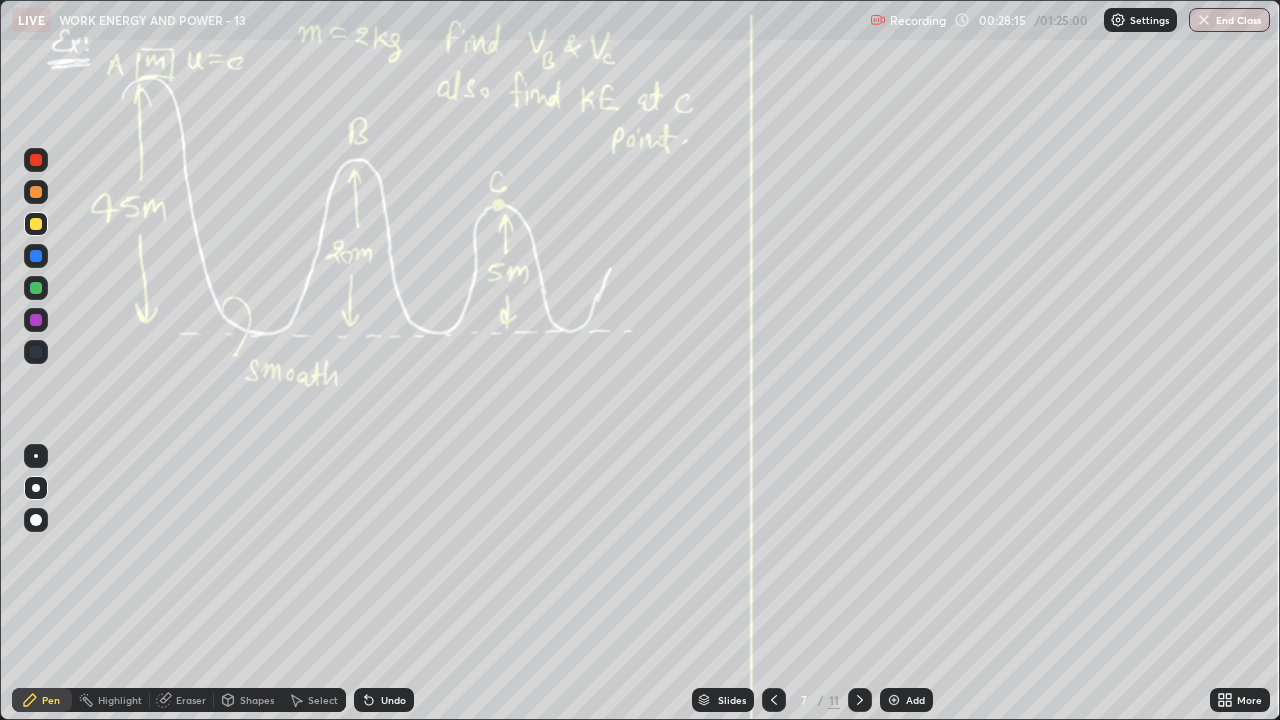 click 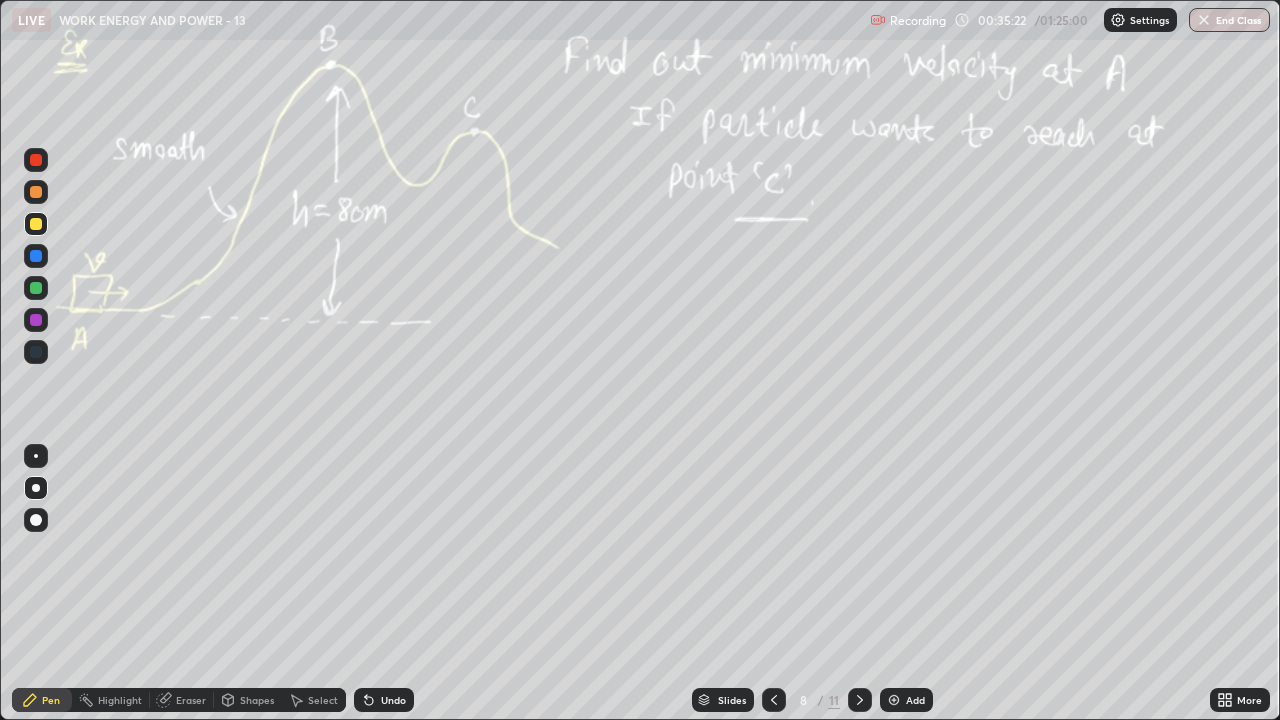 click on "Select" at bounding box center (323, 700) 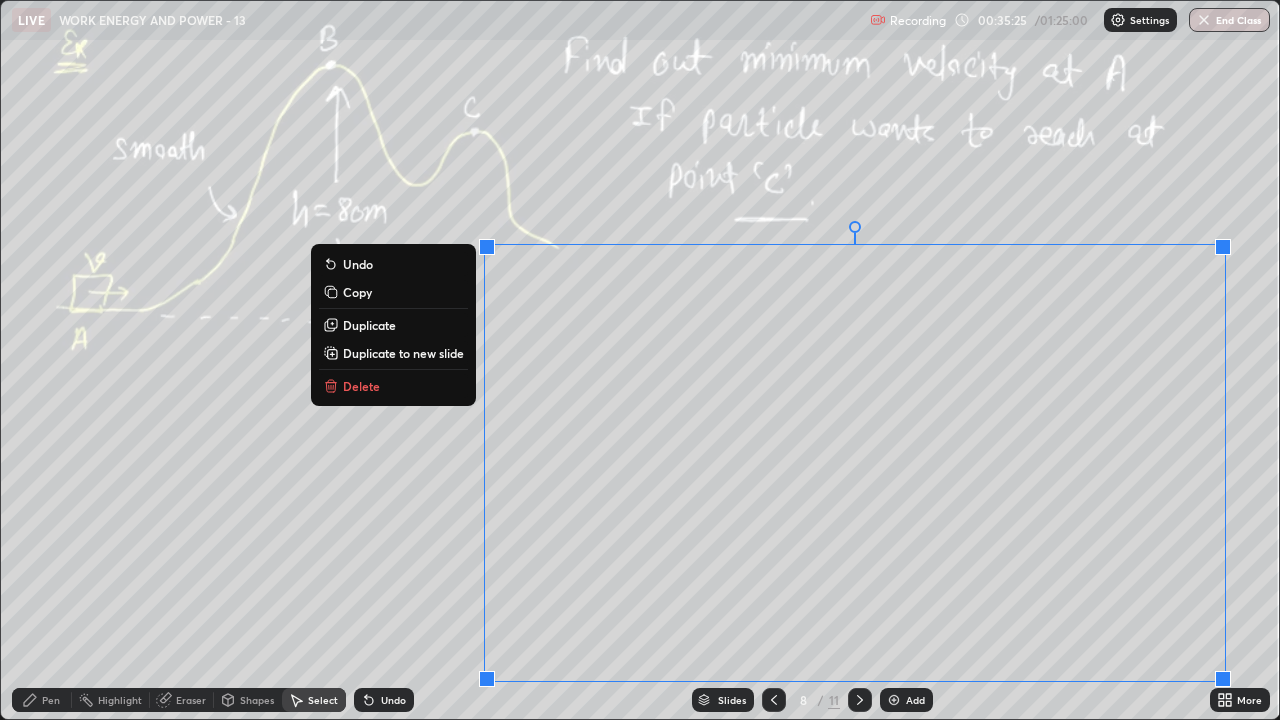 click on "Delete" at bounding box center [393, 386] 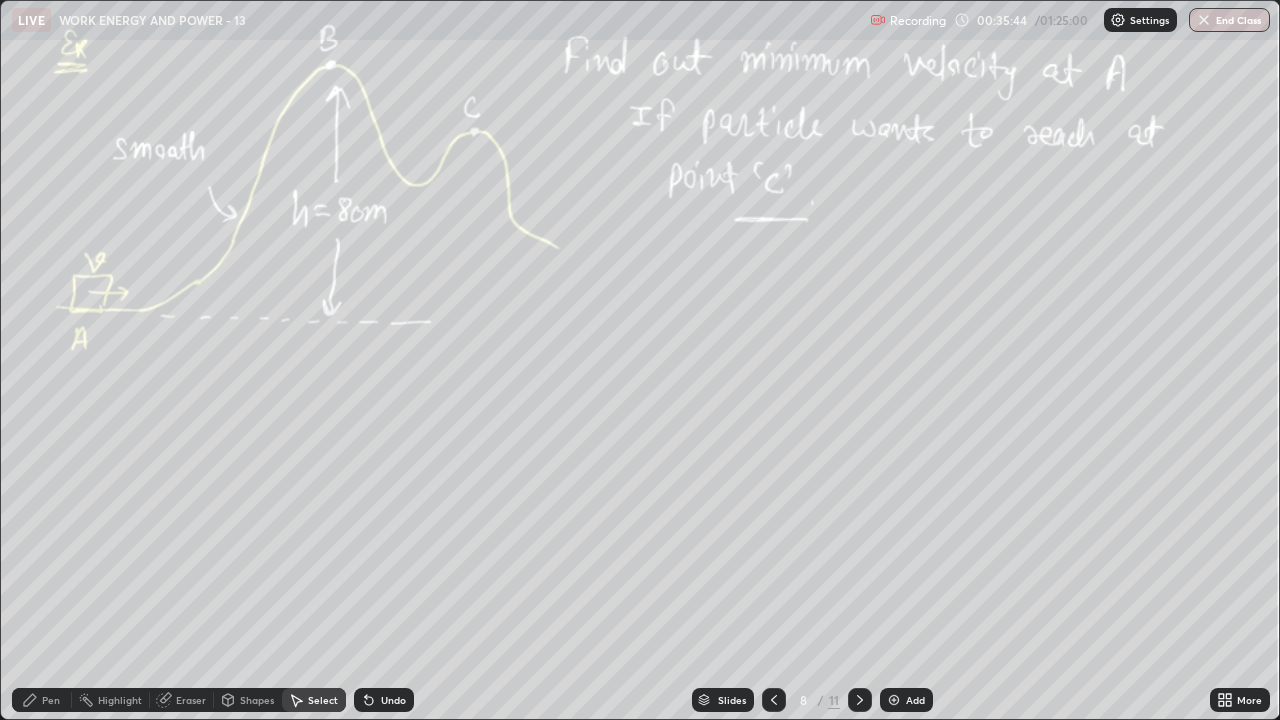 click on "Pen" at bounding box center (51, 700) 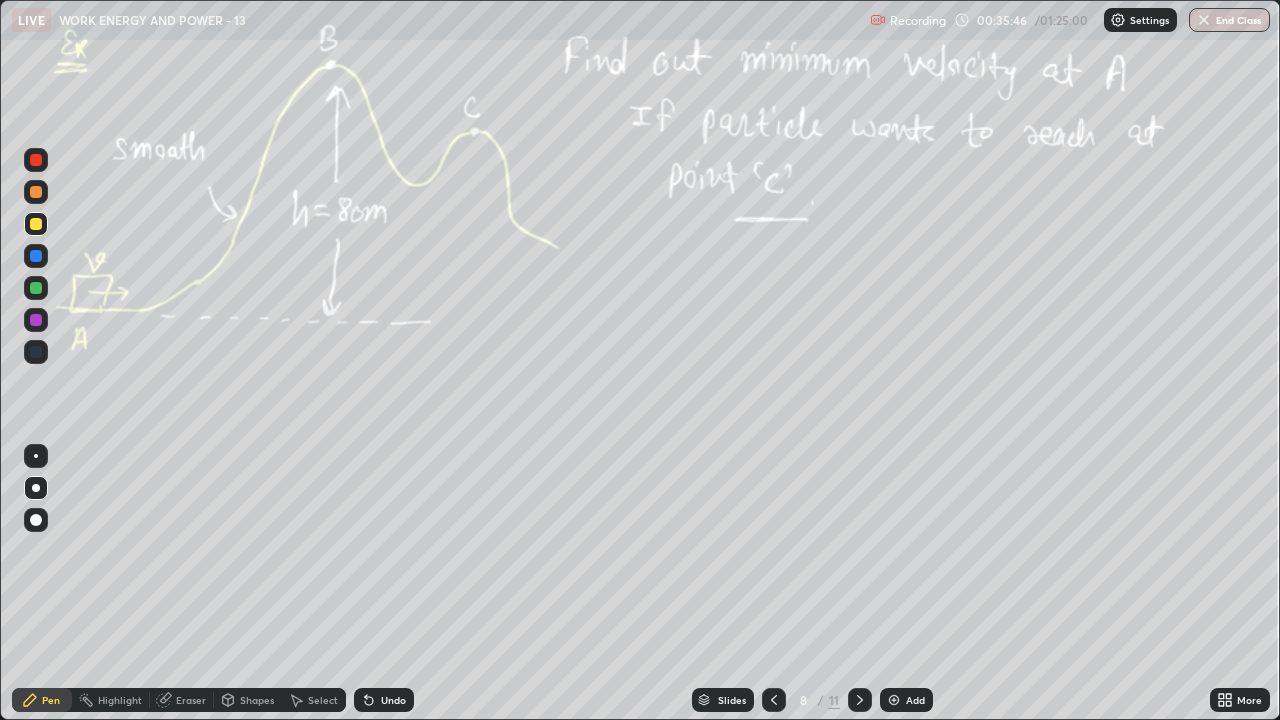 click at bounding box center [36, 192] 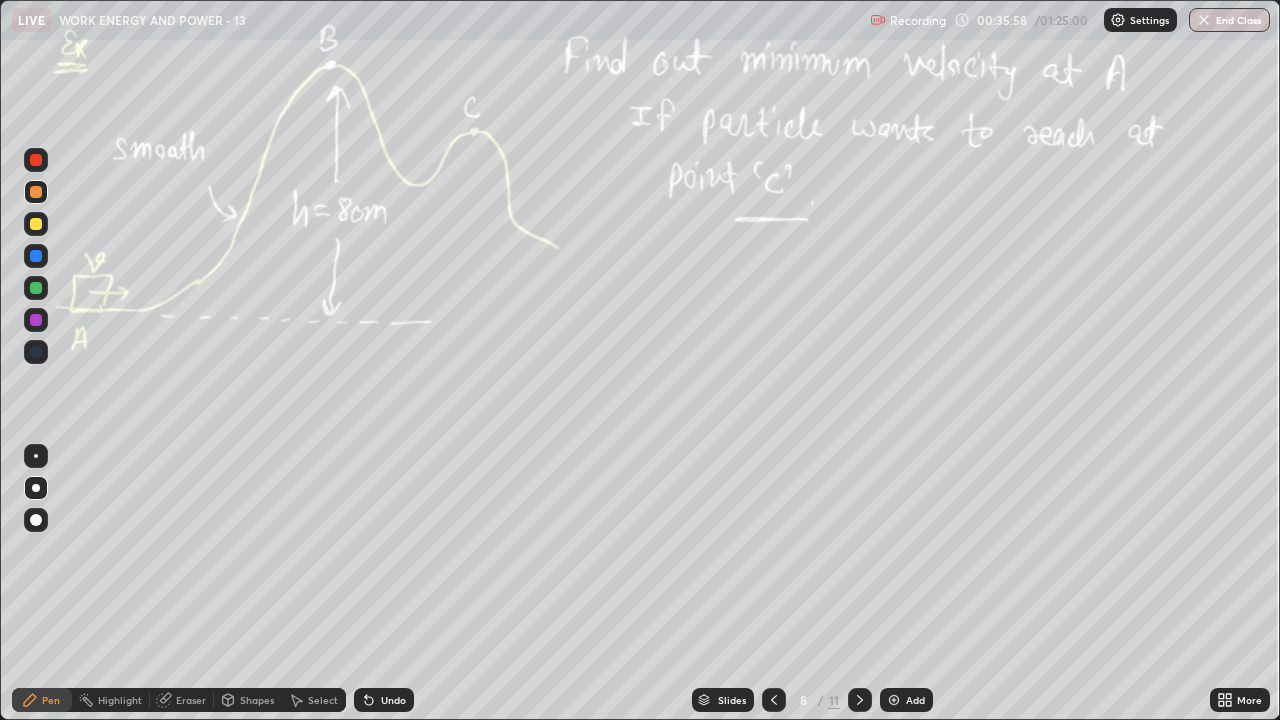 click on "Undo" at bounding box center (384, 700) 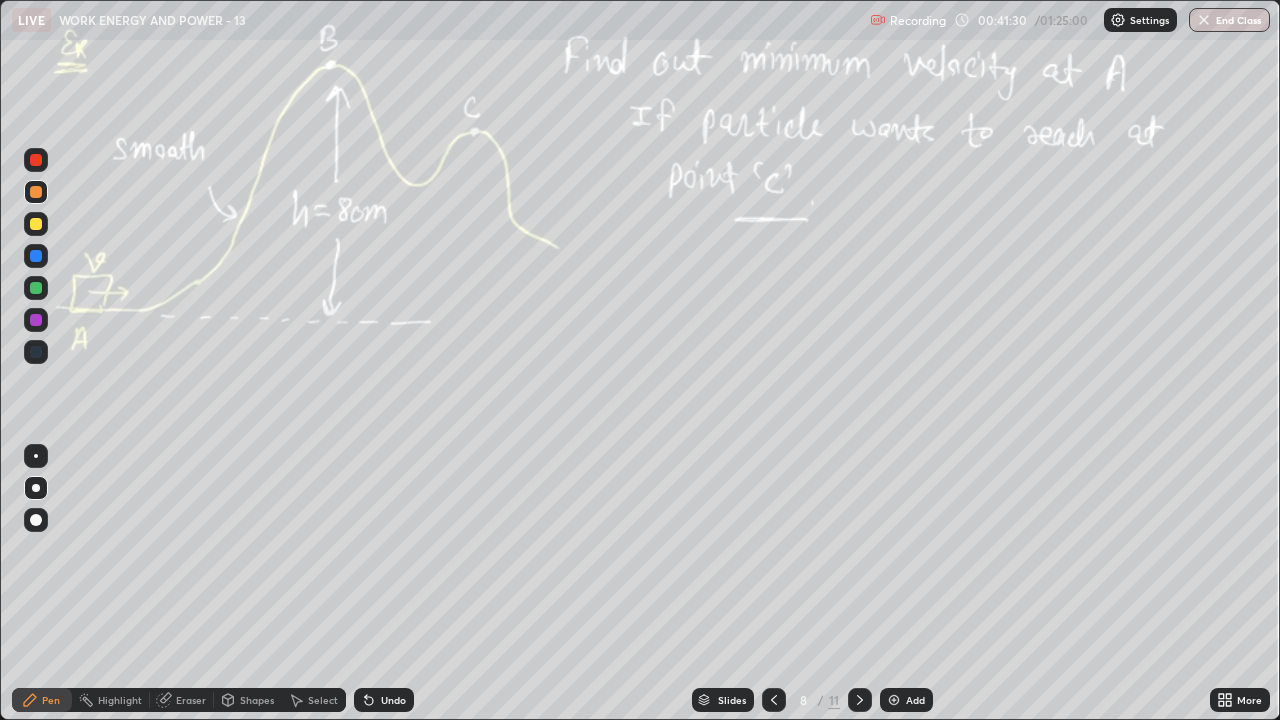 click on "Slides 8 / 11 Add" at bounding box center (812, 700) 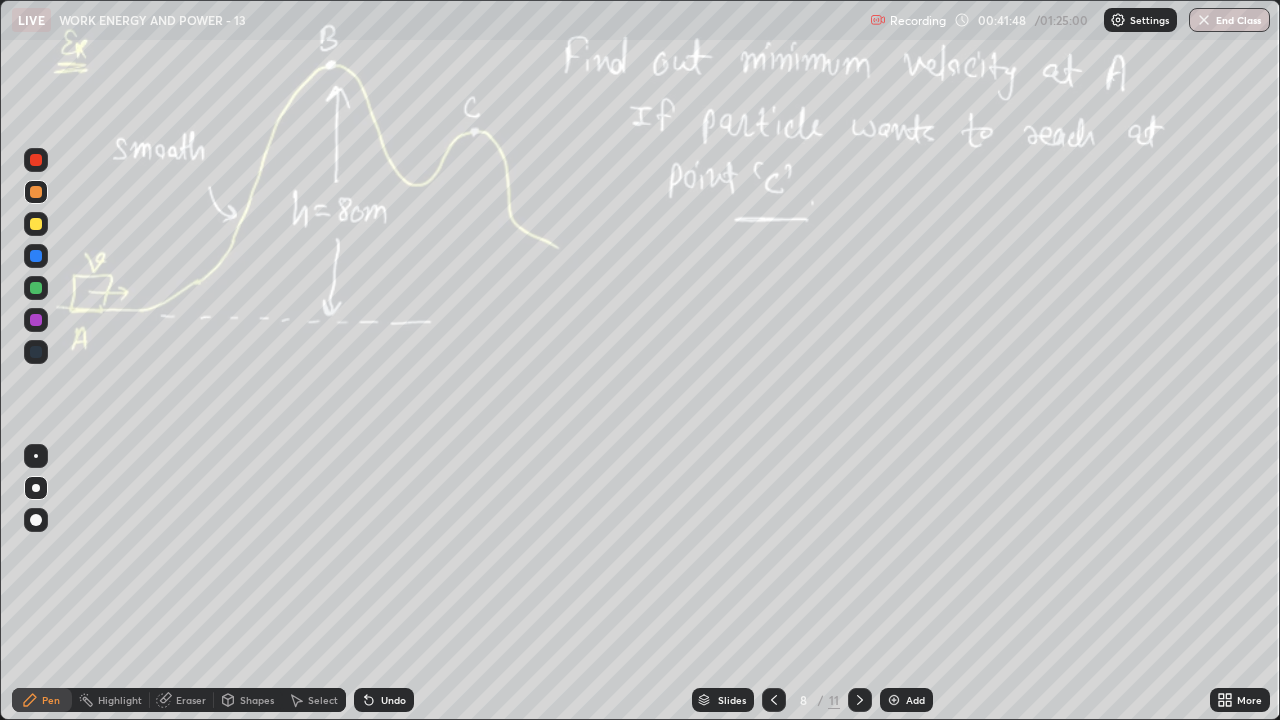 click 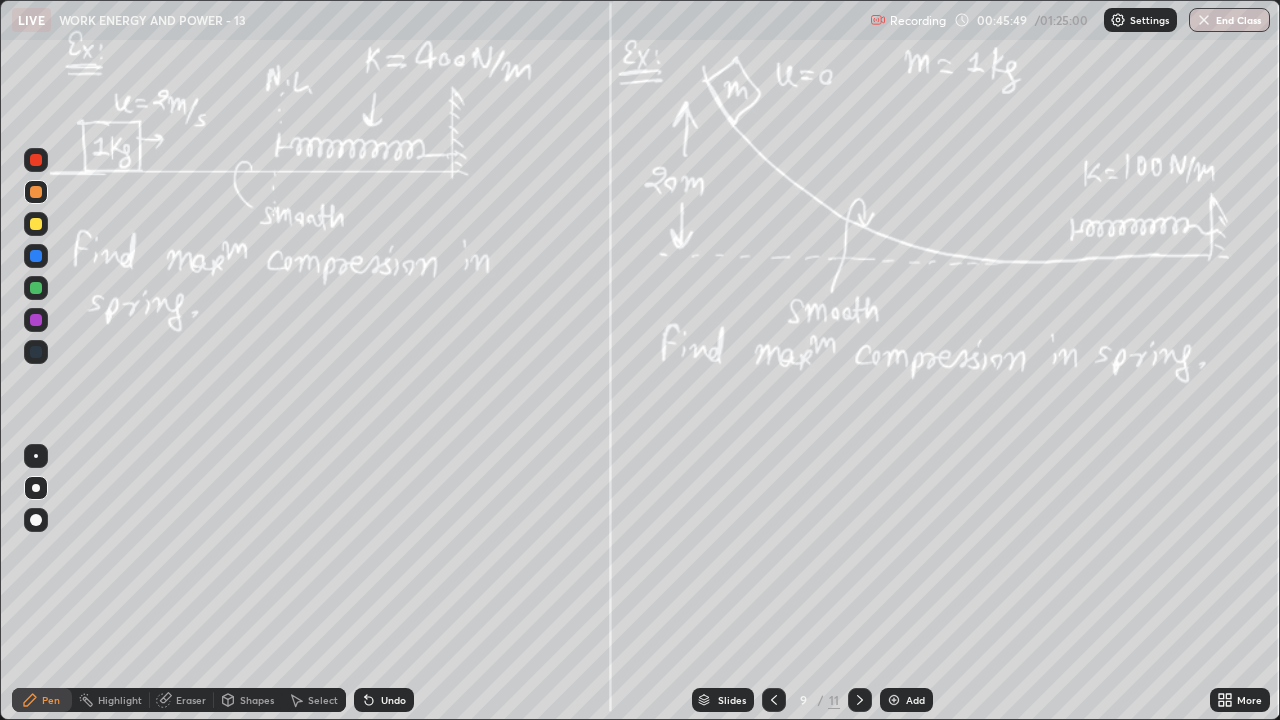 click 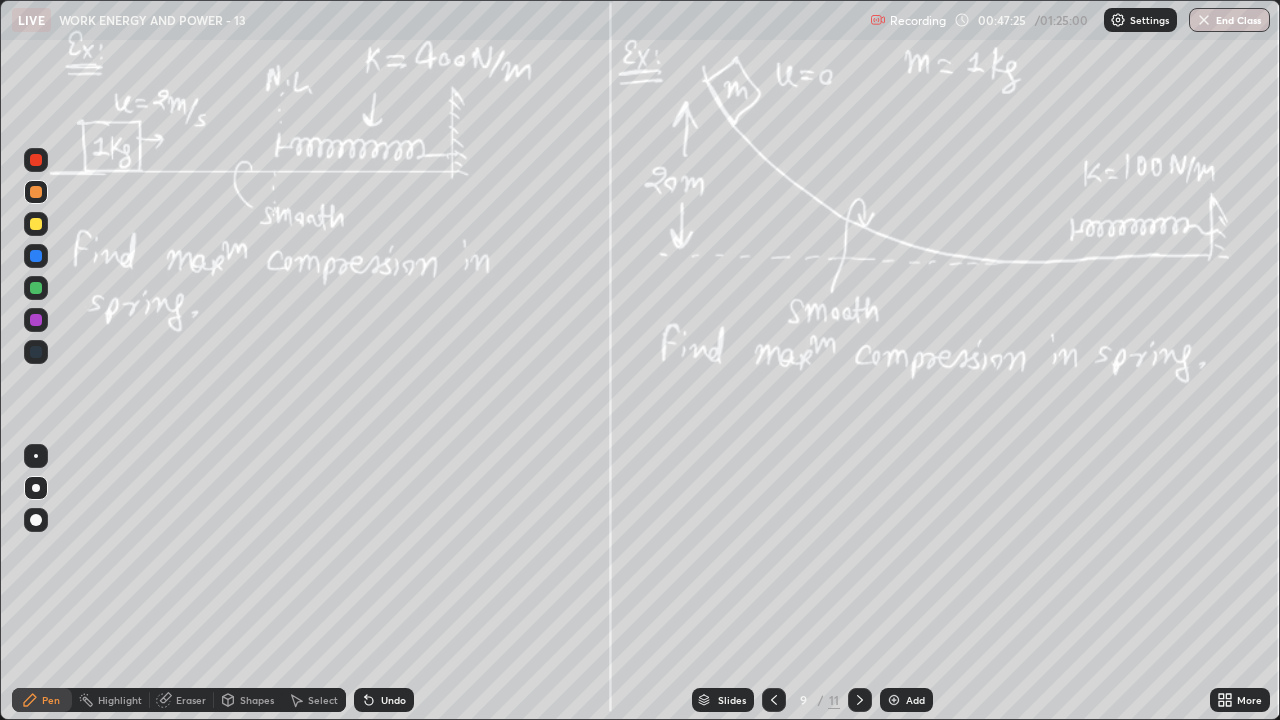 click on "Select" at bounding box center [323, 700] 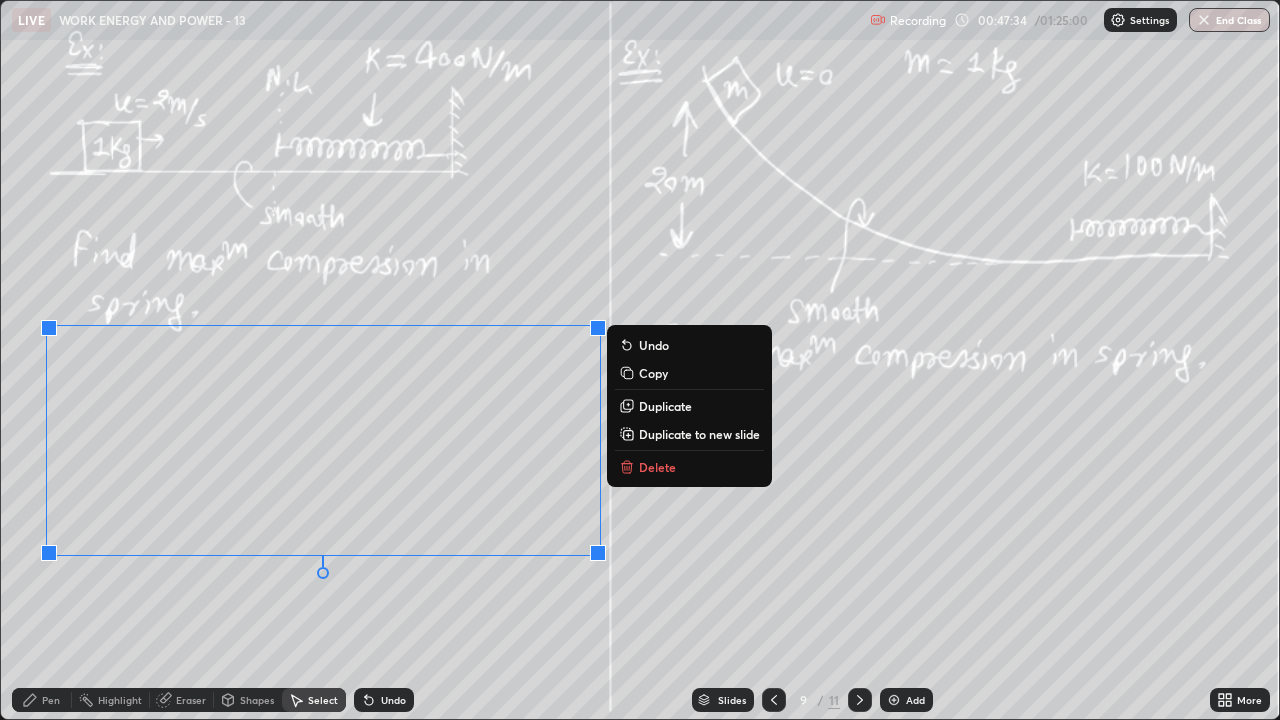 click on "0 ° Undo Copy Duplicate Duplicate to new slide Delete" at bounding box center [640, 360] 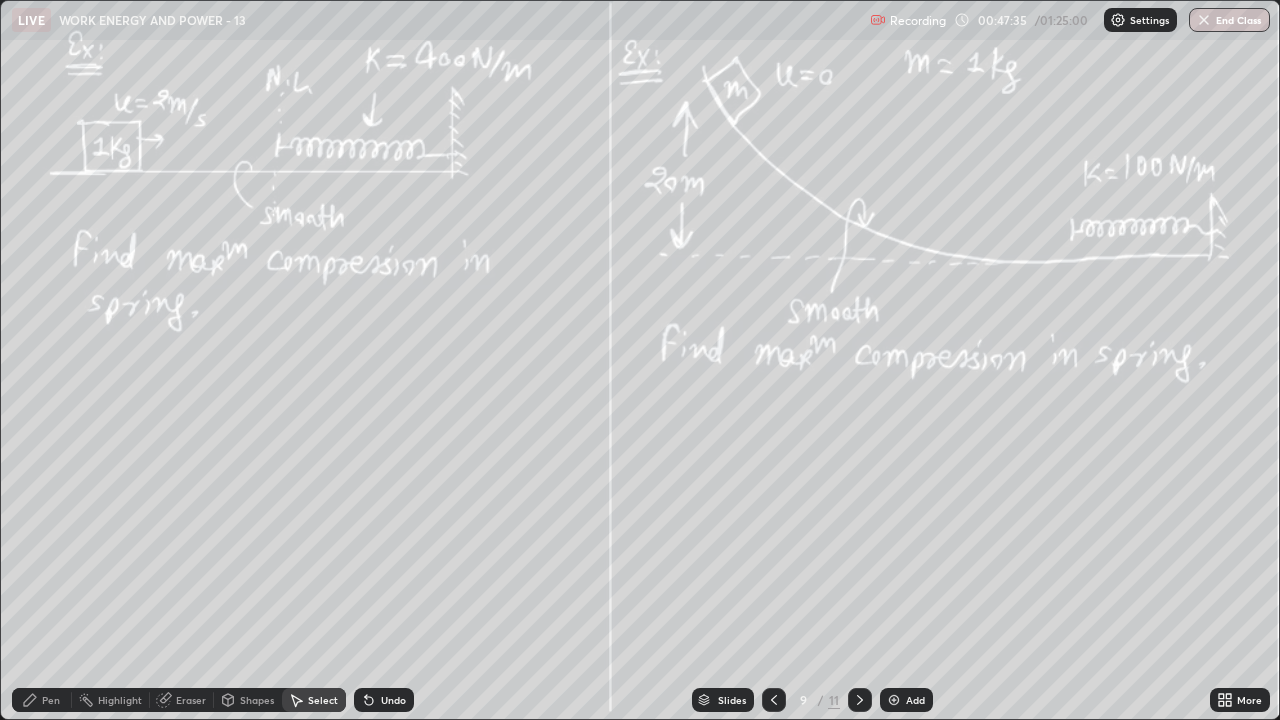 click on "Pen" at bounding box center [42, 700] 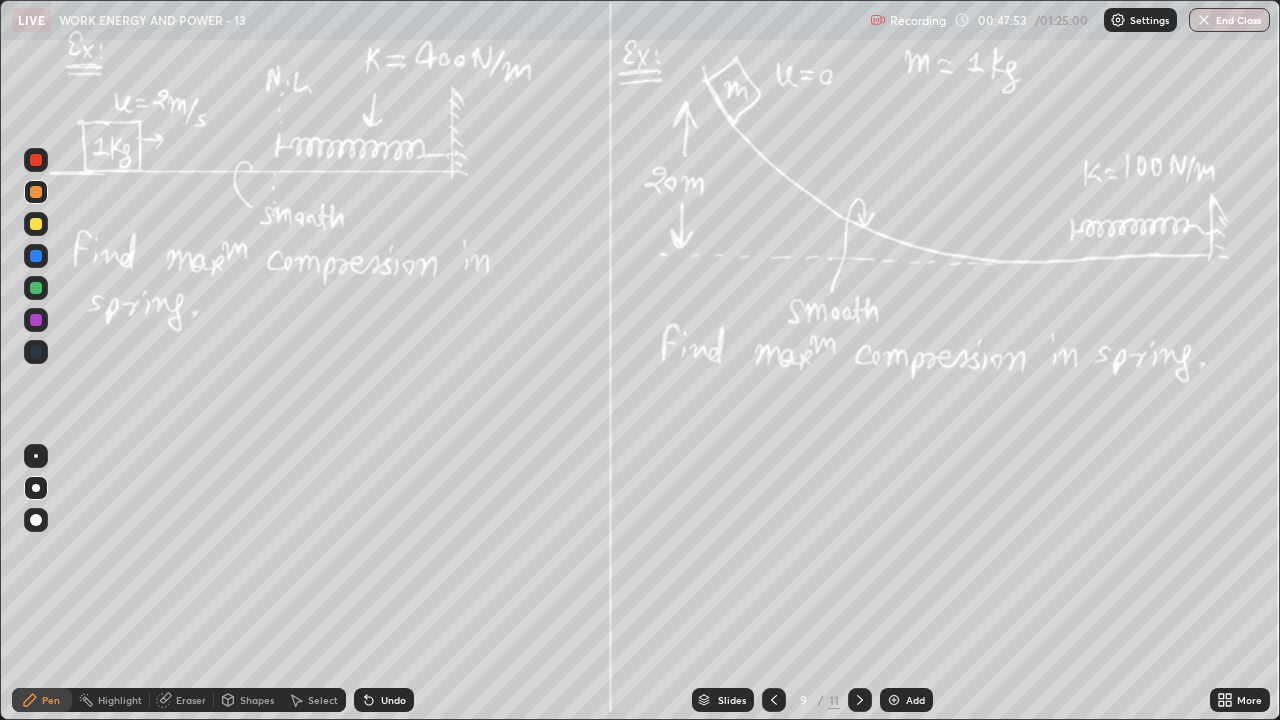click on "Undo" at bounding box center (393, 700) 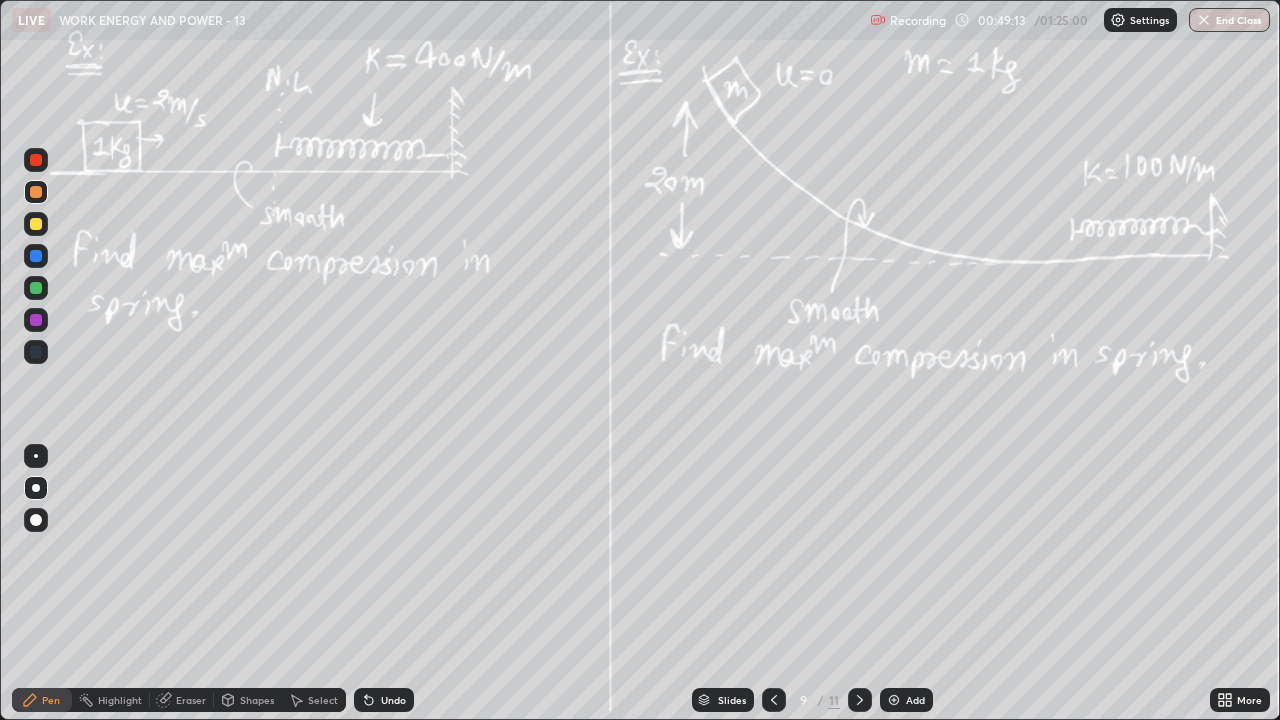 click on "Select" at bounding box center [323, 700] 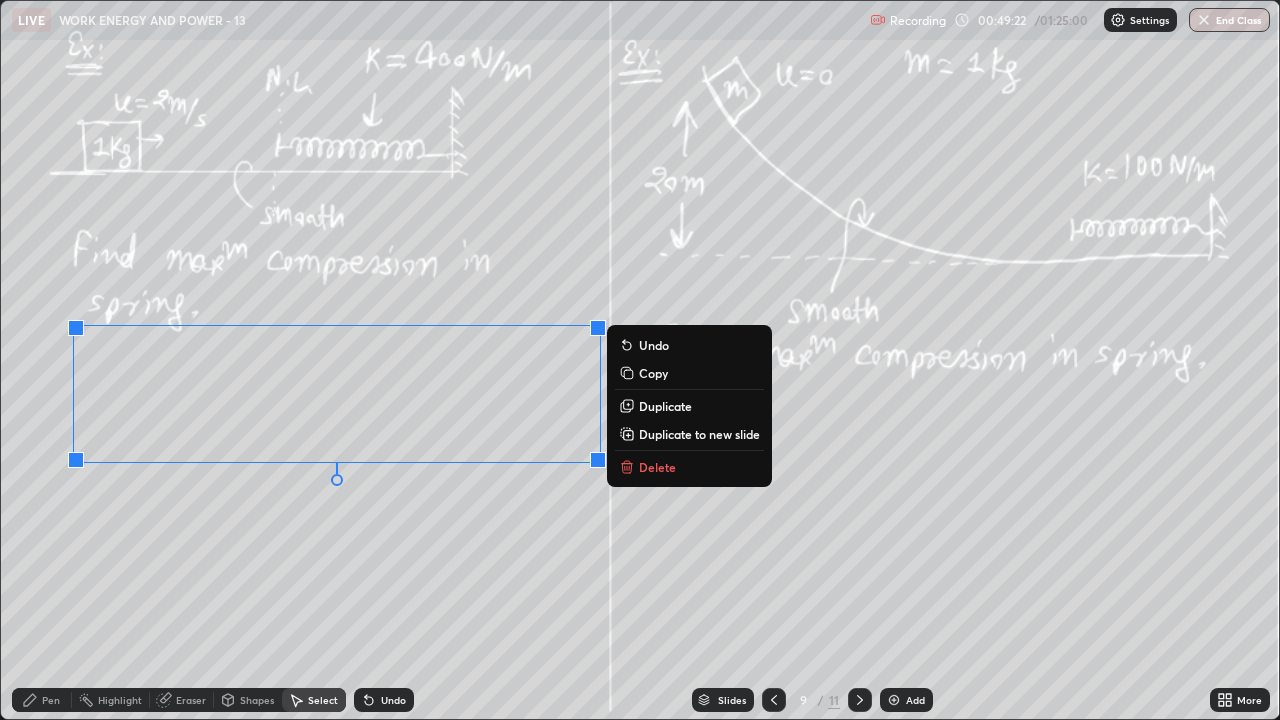 click on "Duplicate" at bounding box center (665, 406) 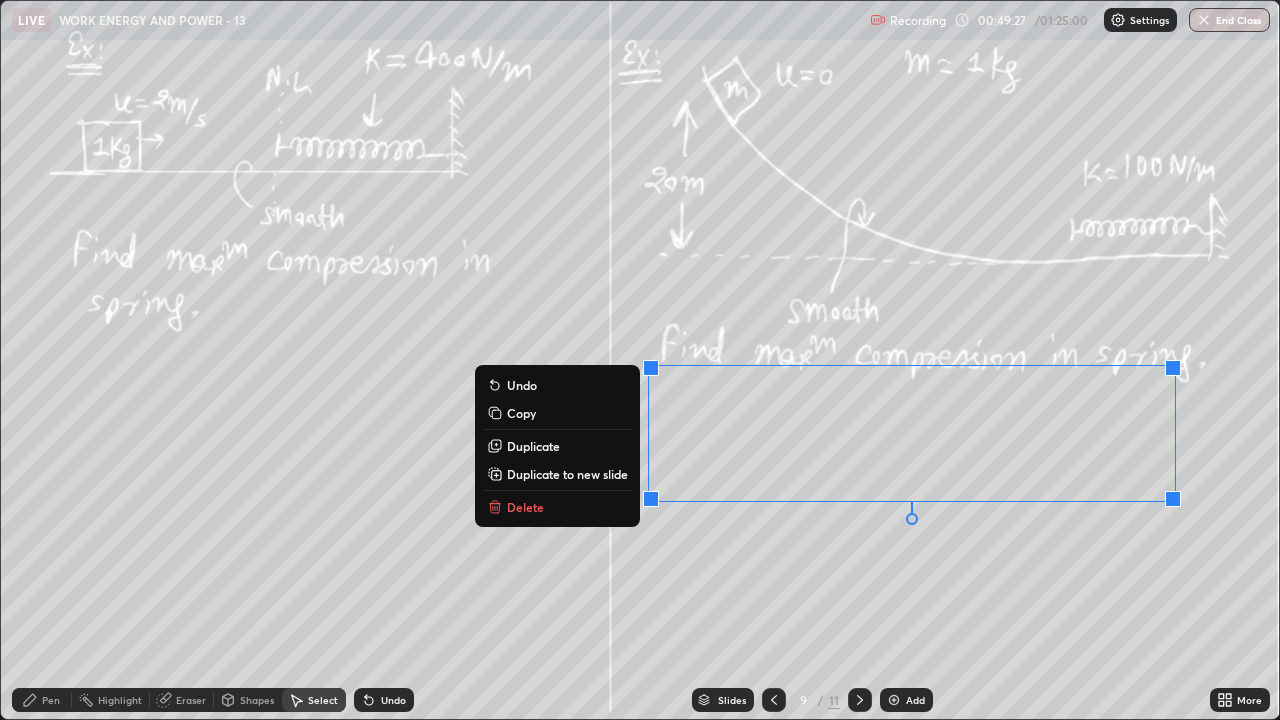 click on "0 ° Undo Copy Duplicate Duplicate to new slide Delete" at bounding box center (640, 360) 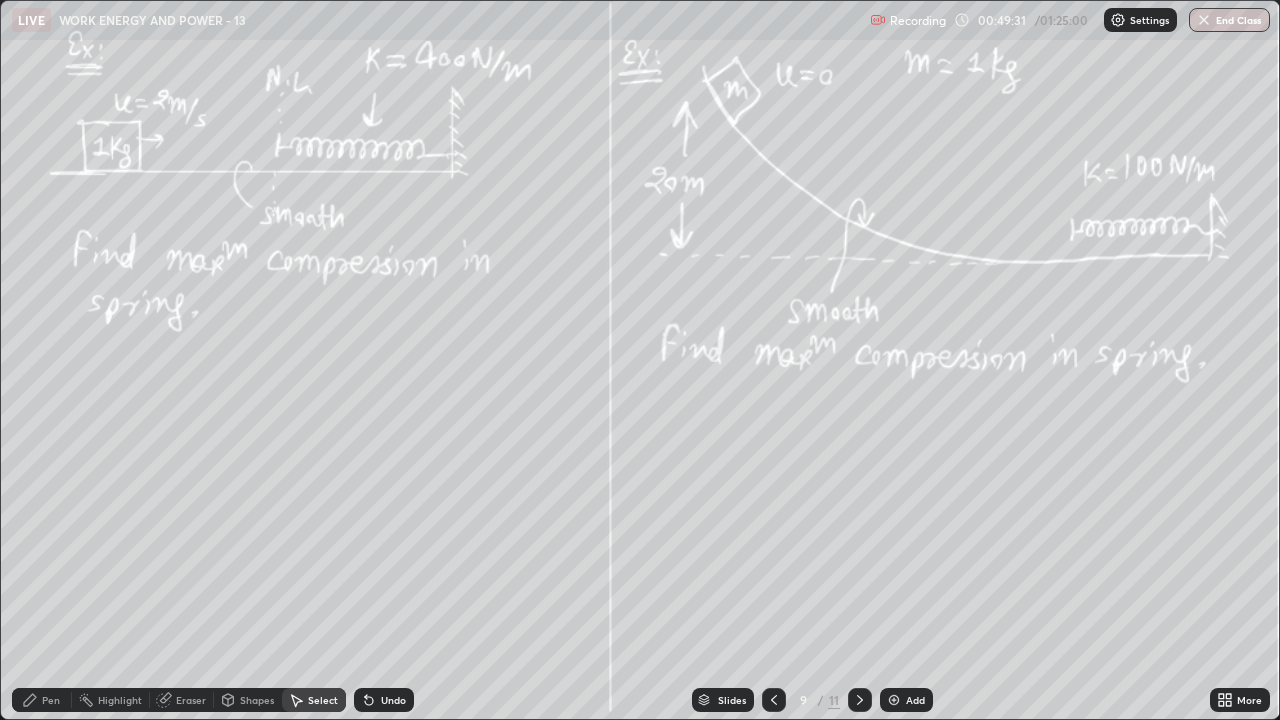 click on "Pen" at bounding box center [42, 700] 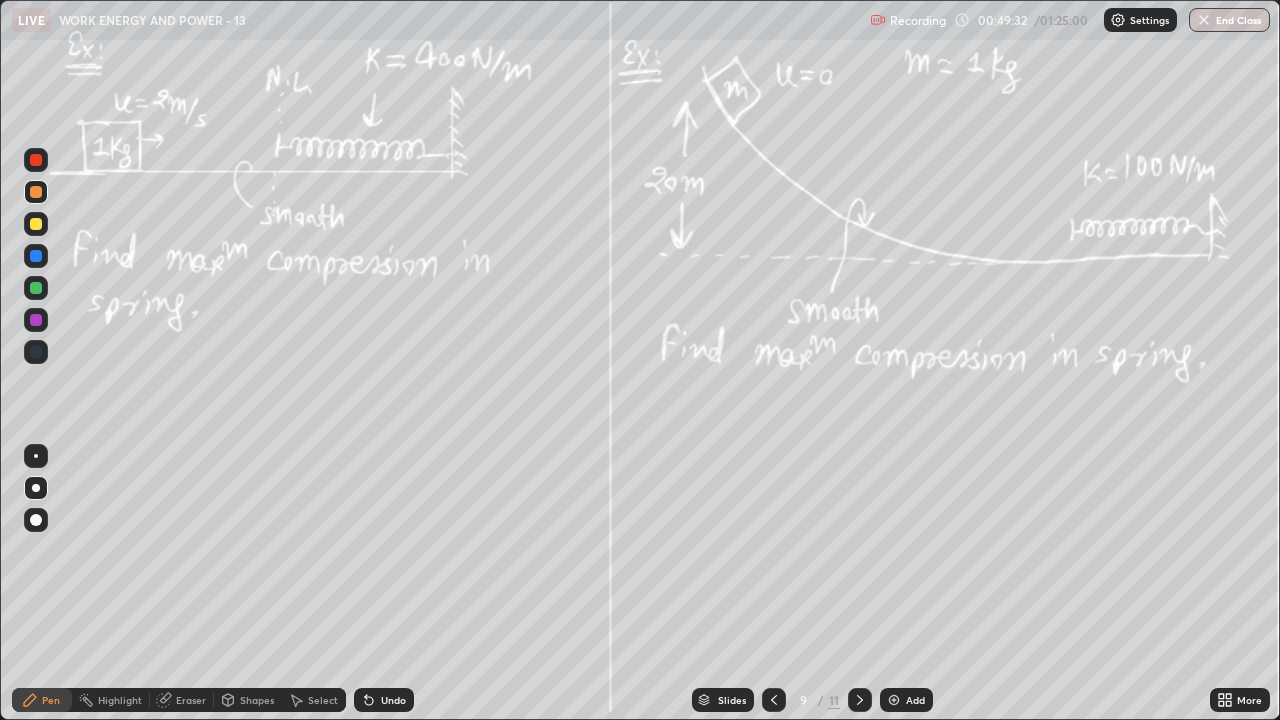 click at bounding box center (36, 224) 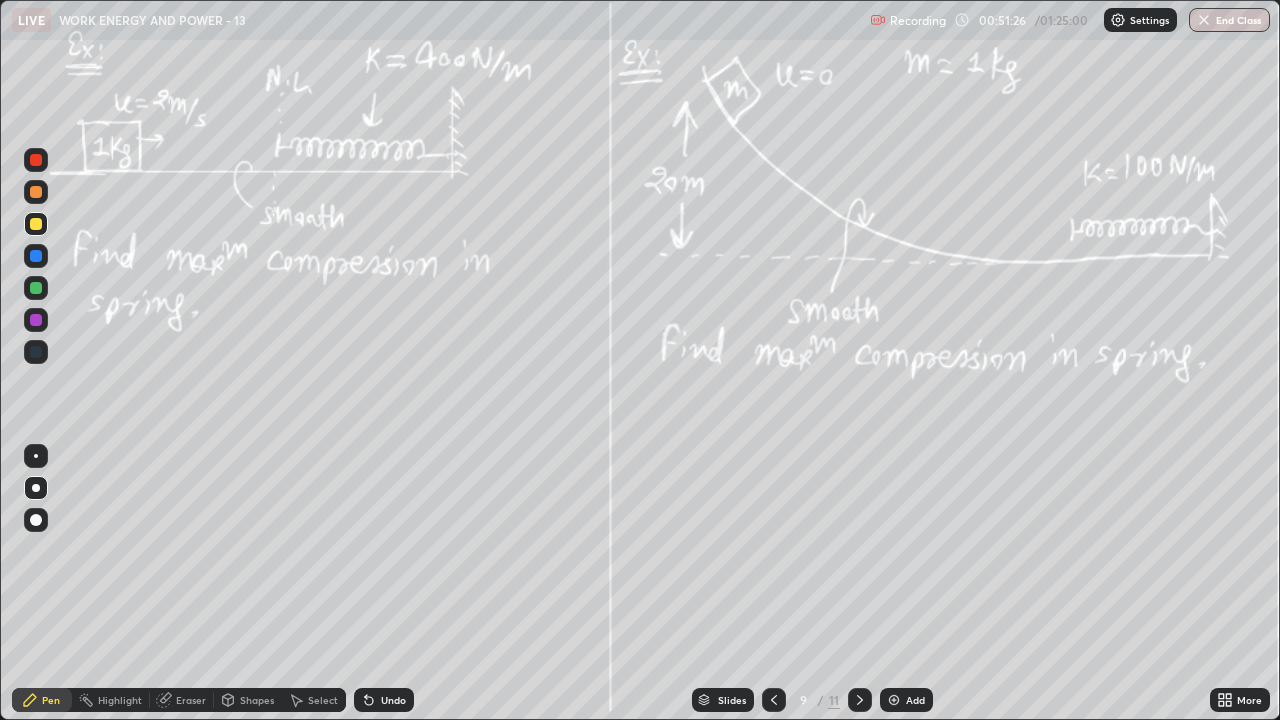 click 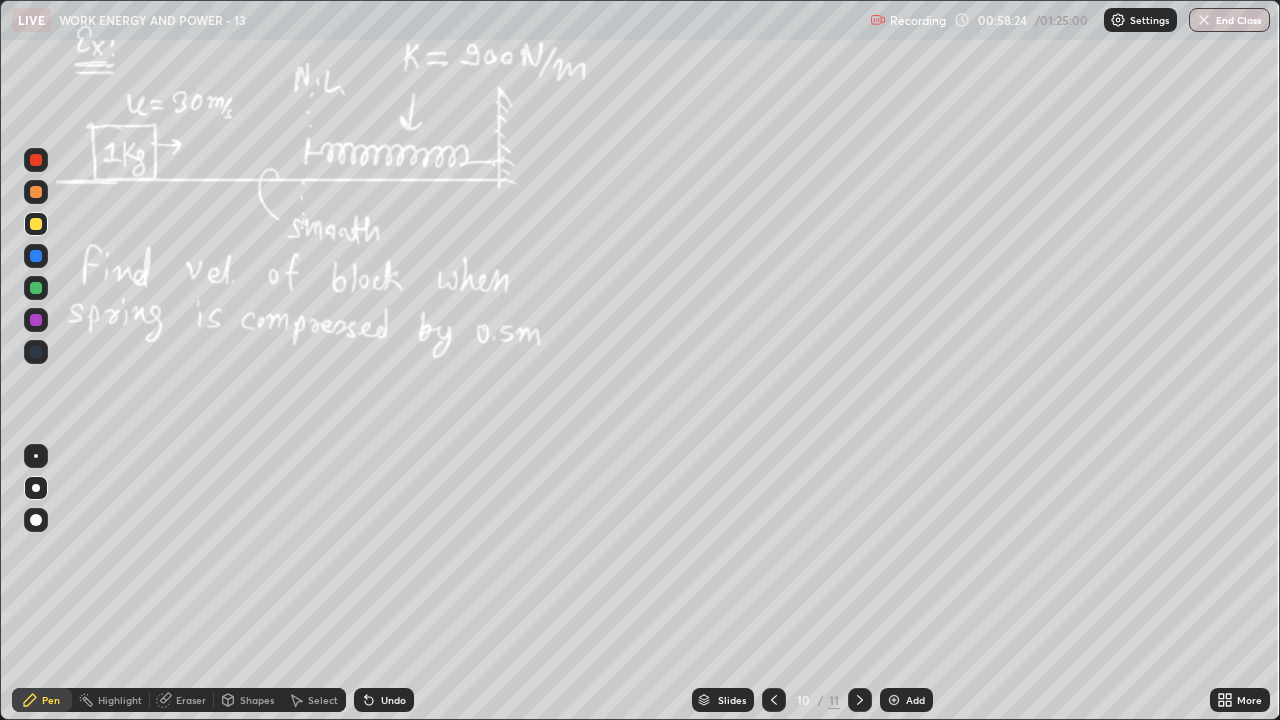 click 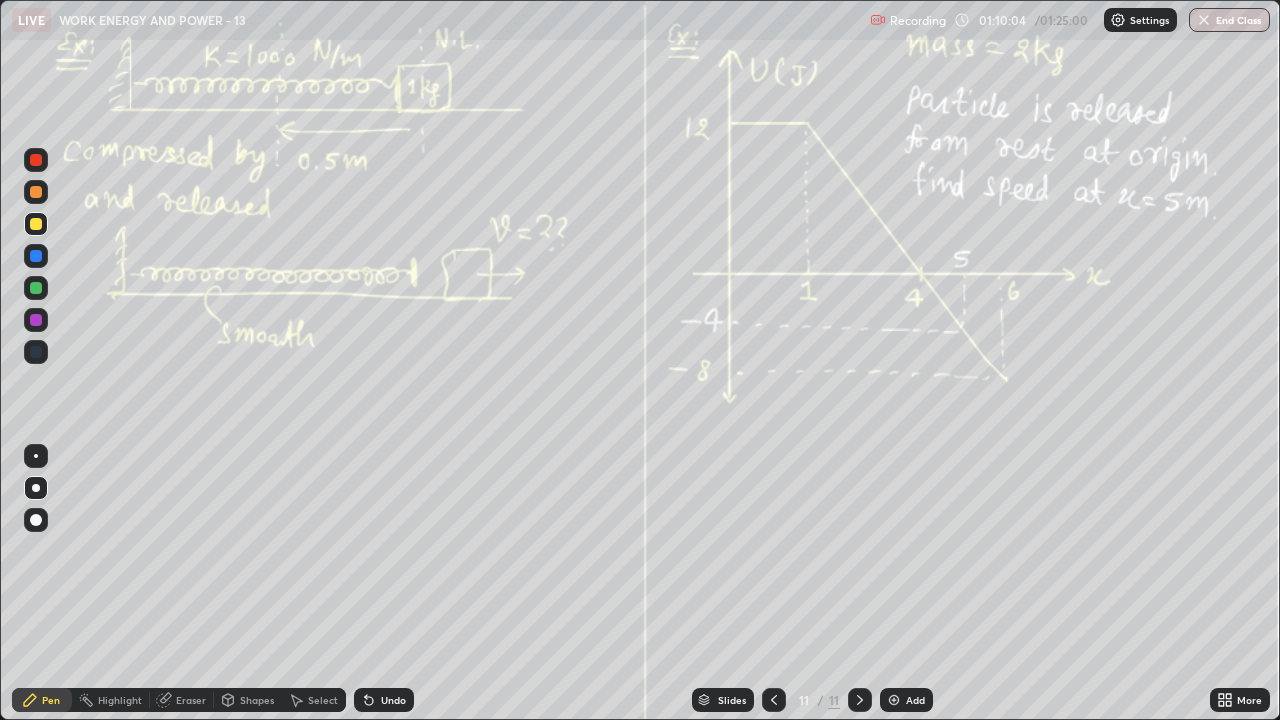 click 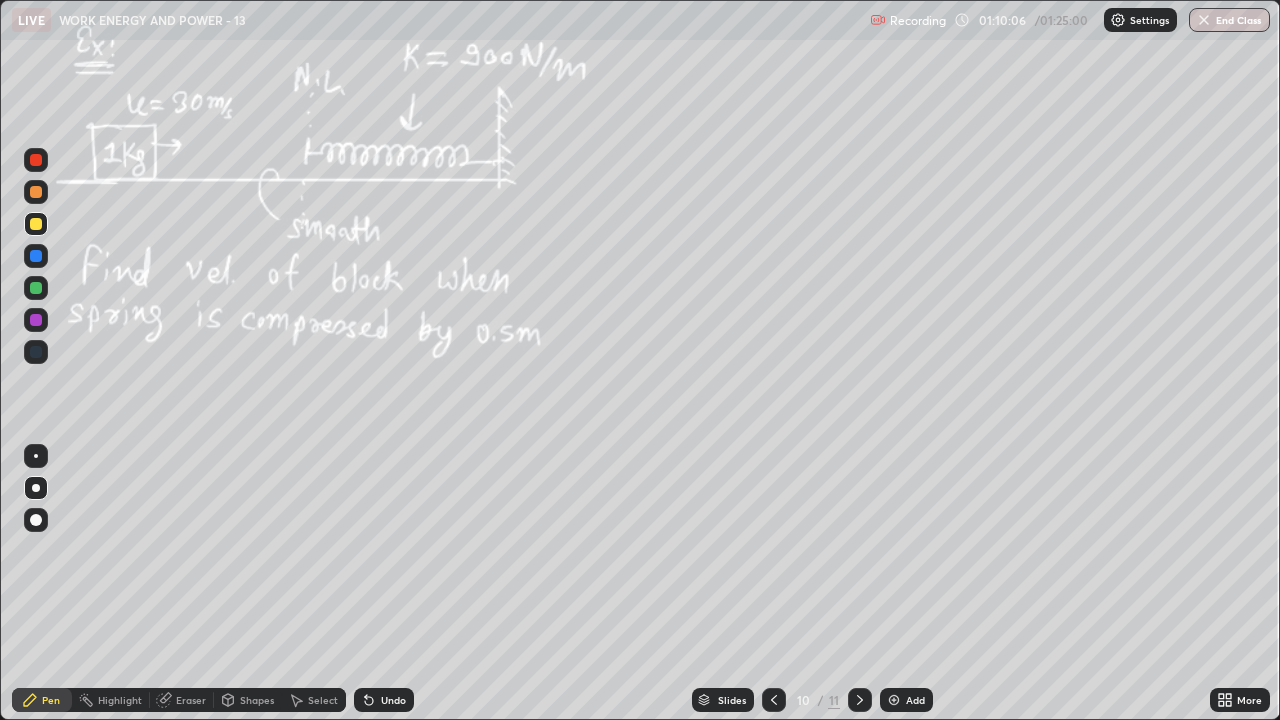 click 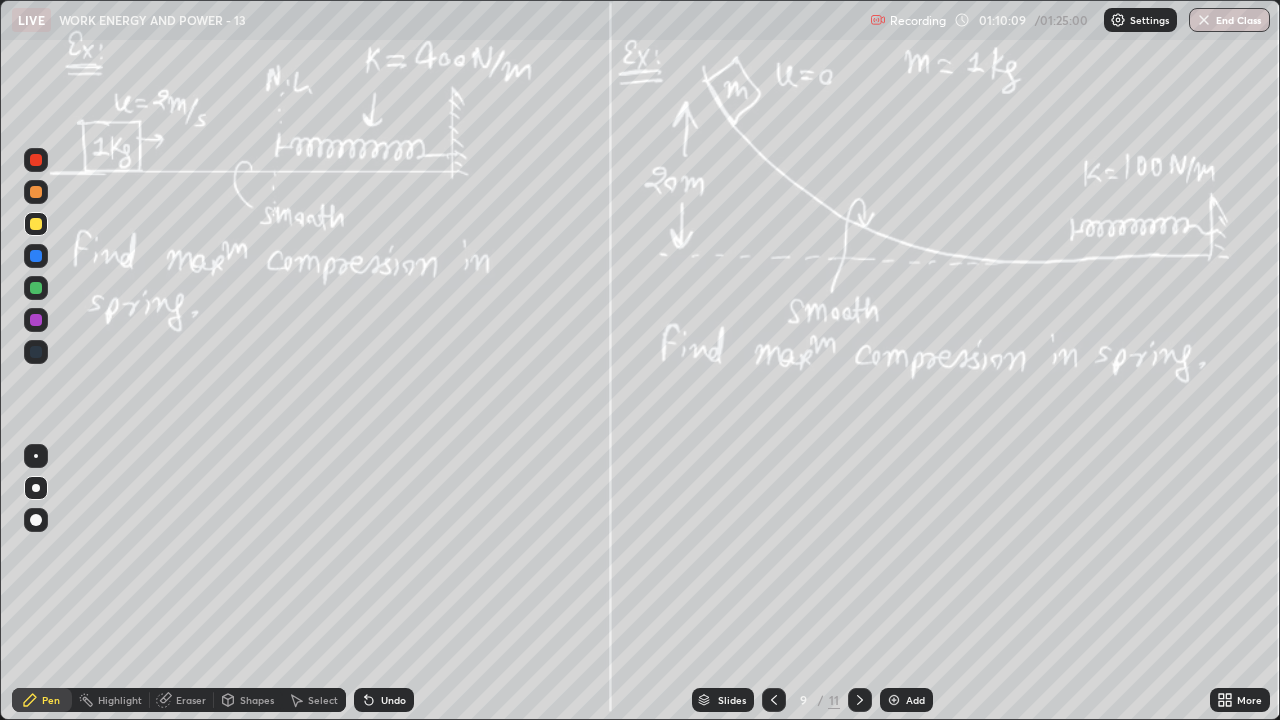 click 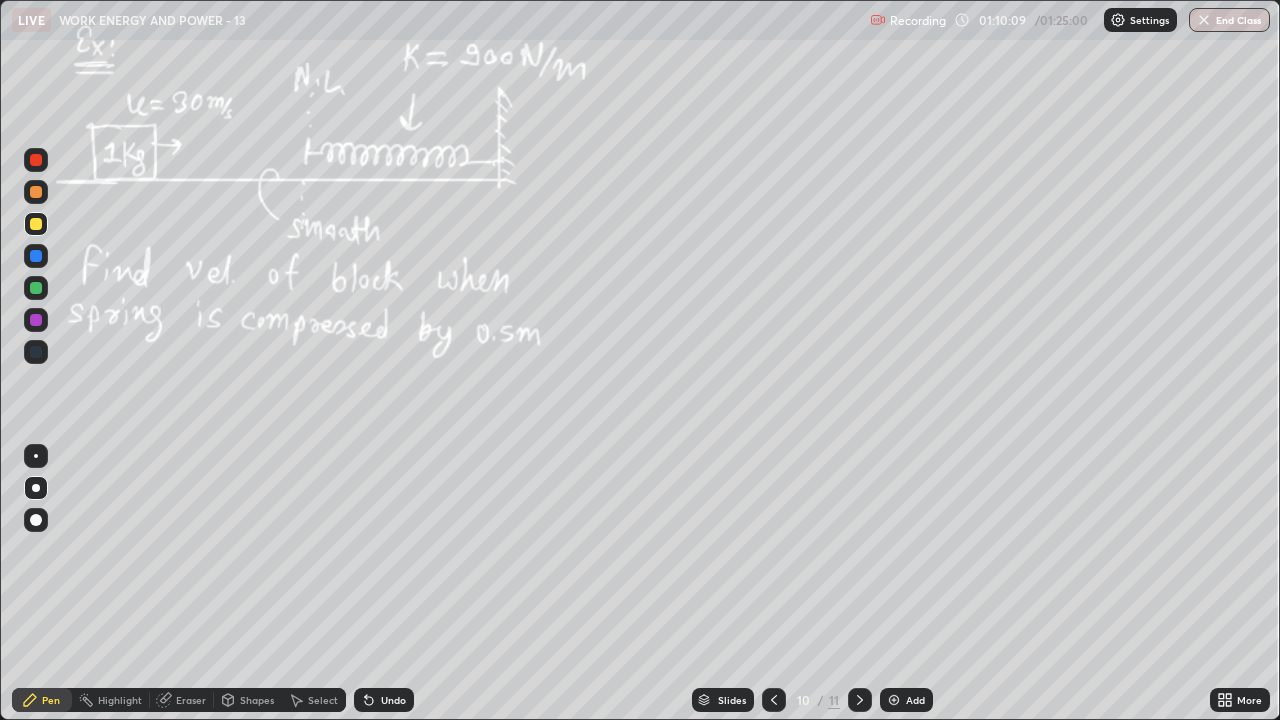 click 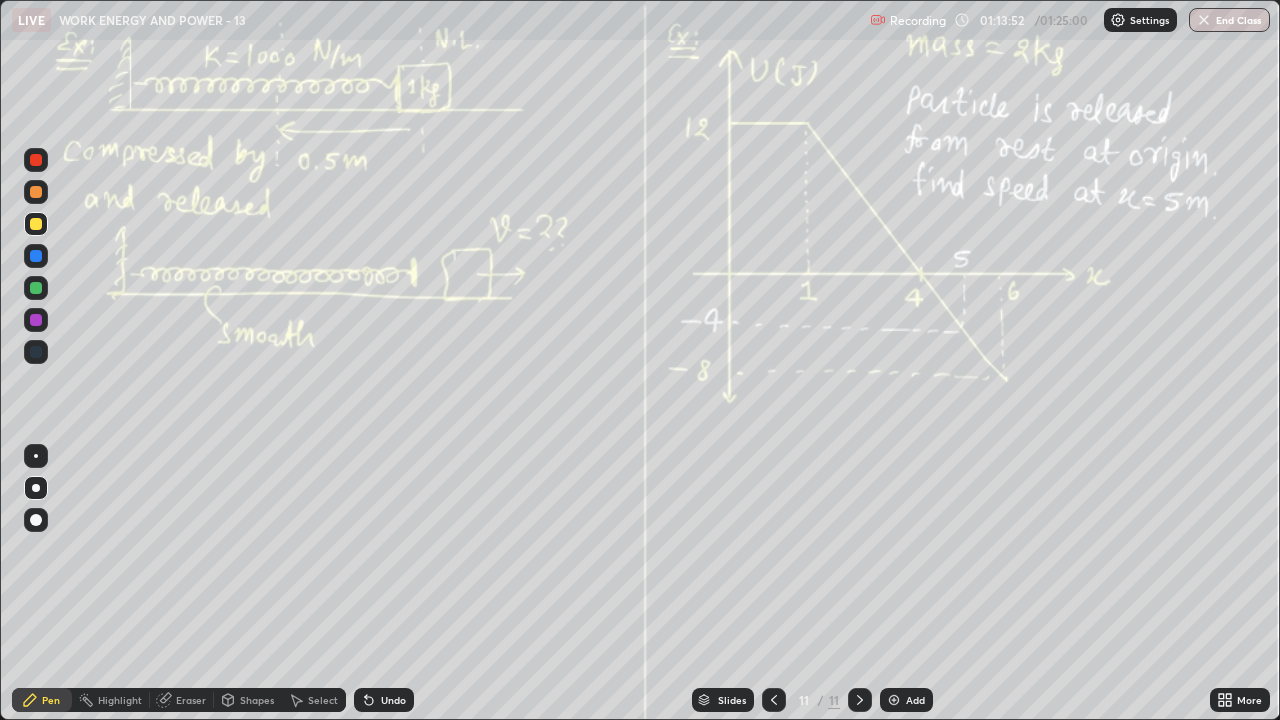 click on "End Class" at bounding box center (1229, 20) 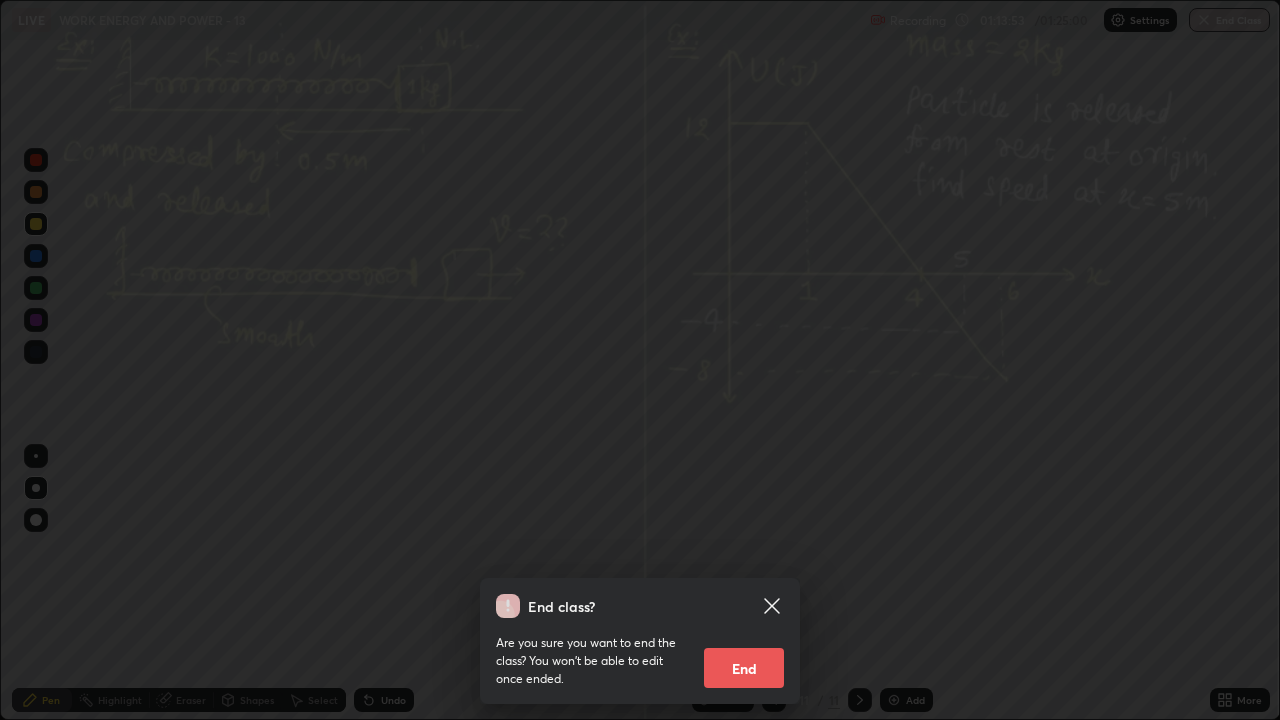 click on "End" at bounding box center [744, 668] 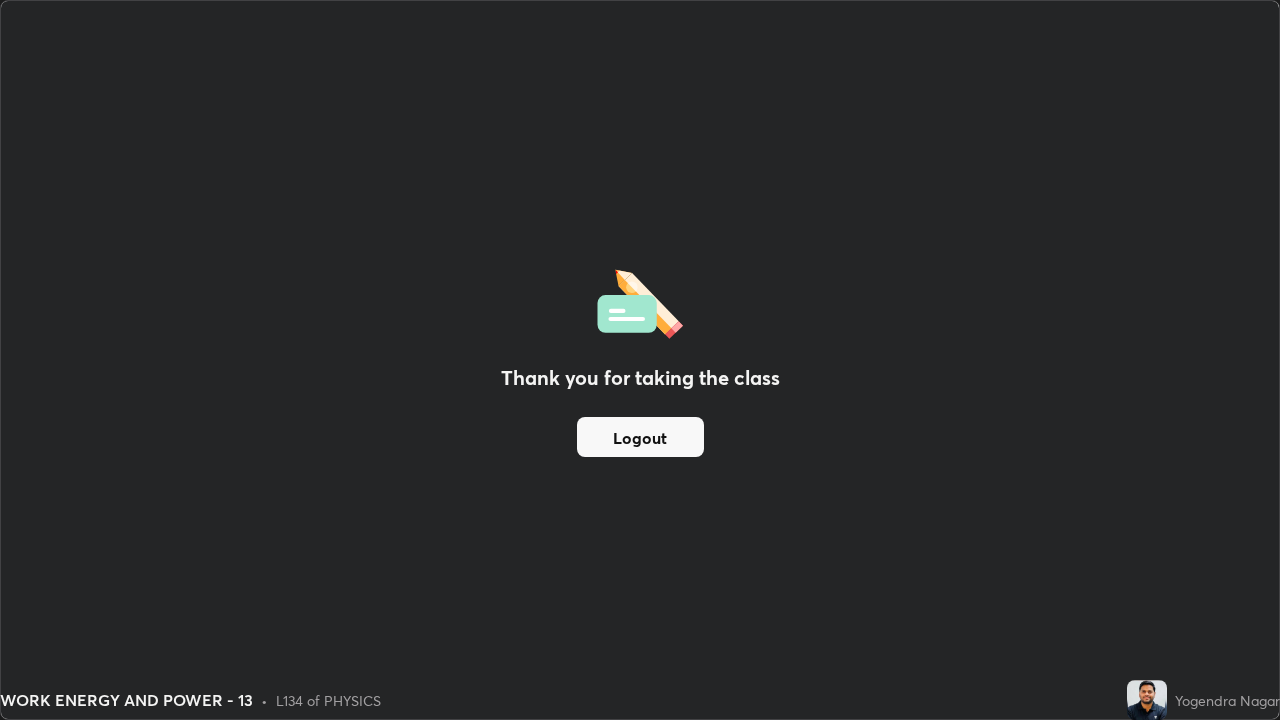 click at bounding box center [1147, 700] 